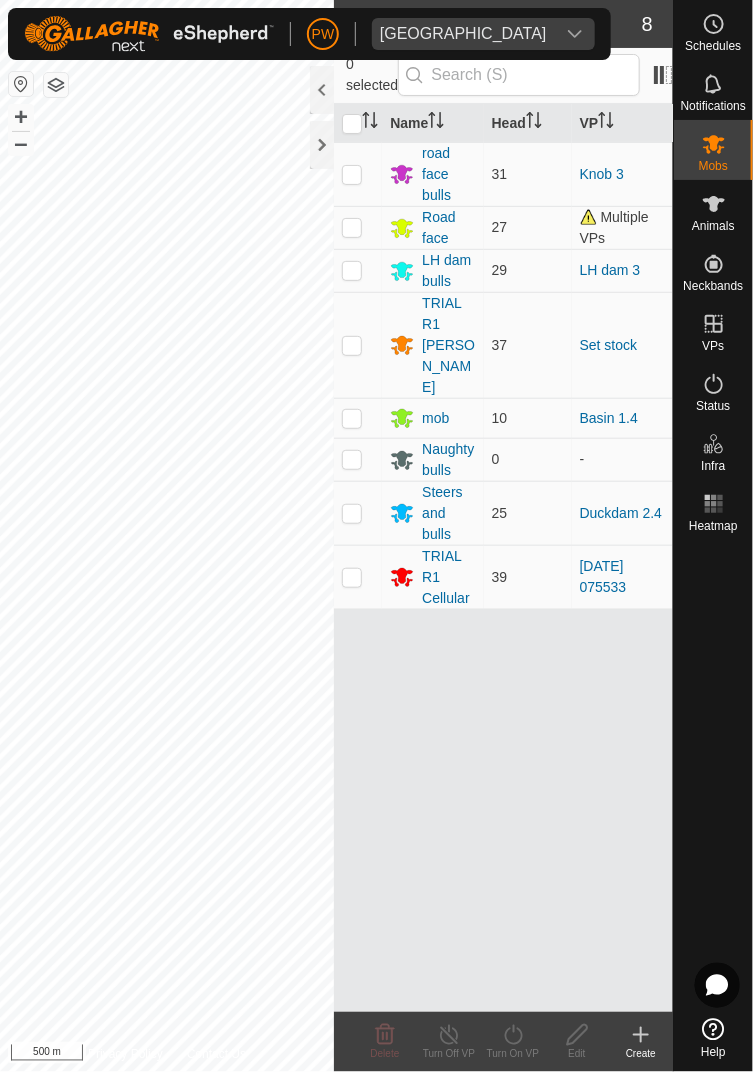 scroll, scrollTop: 0, scrollLeft: 0, axis: both 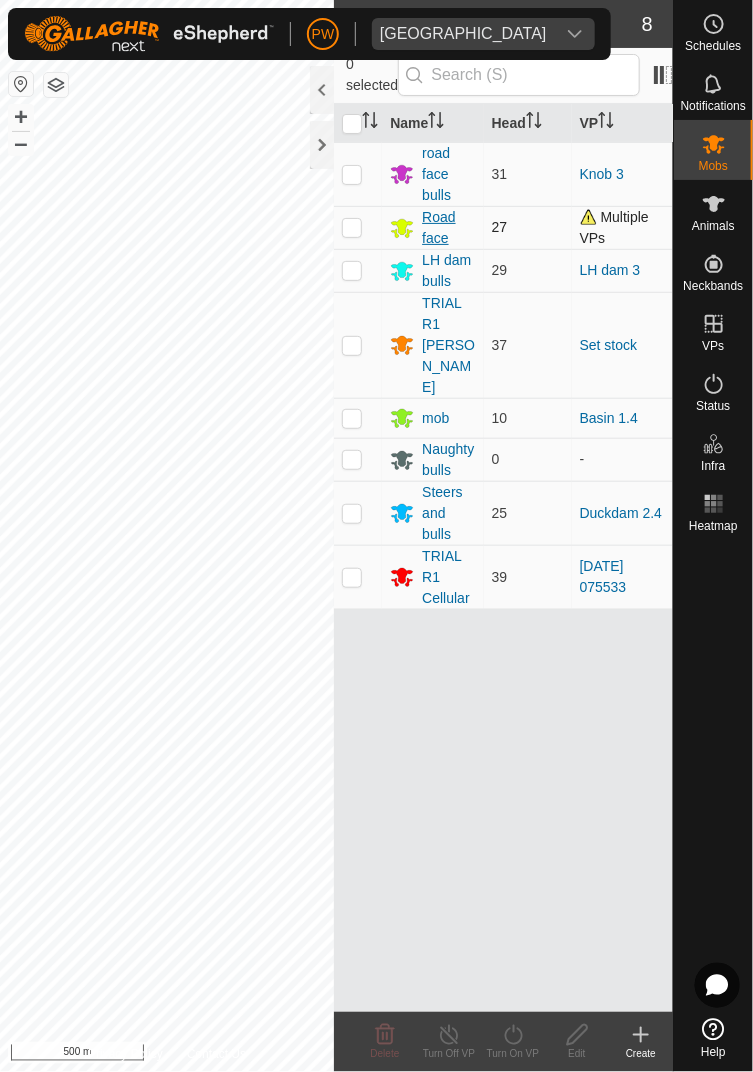 click on "Road face" at bounding box center (448, 228) 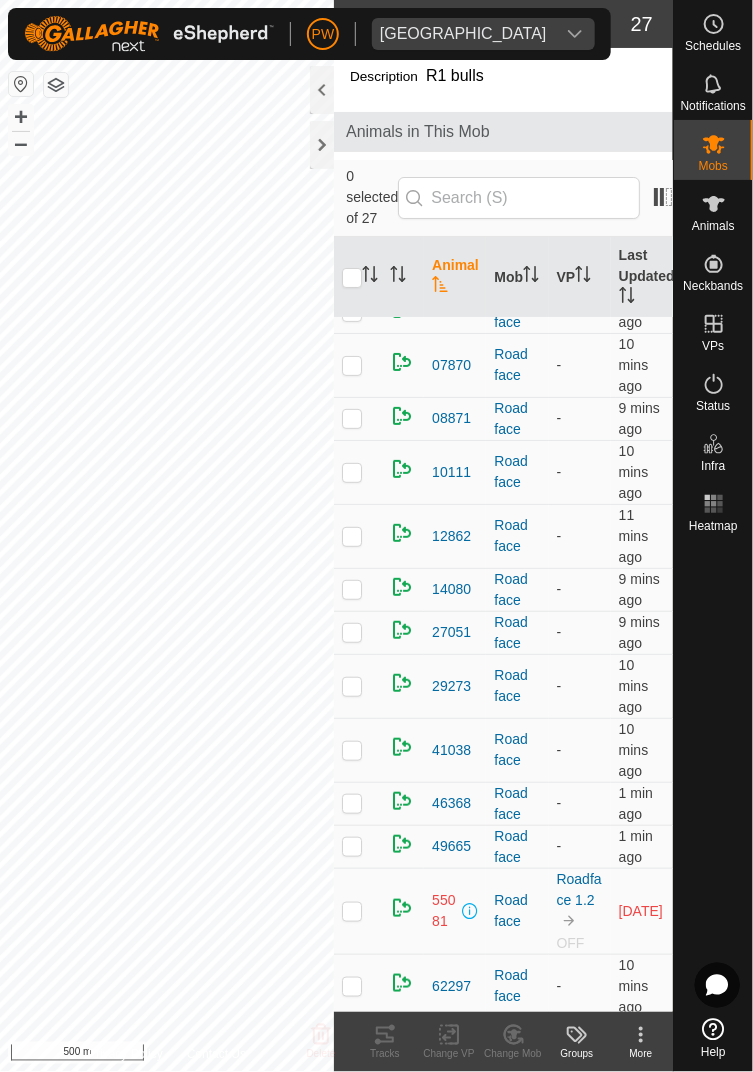 scroll, scrollTop: 0, scrollLeft: 0, axis: both 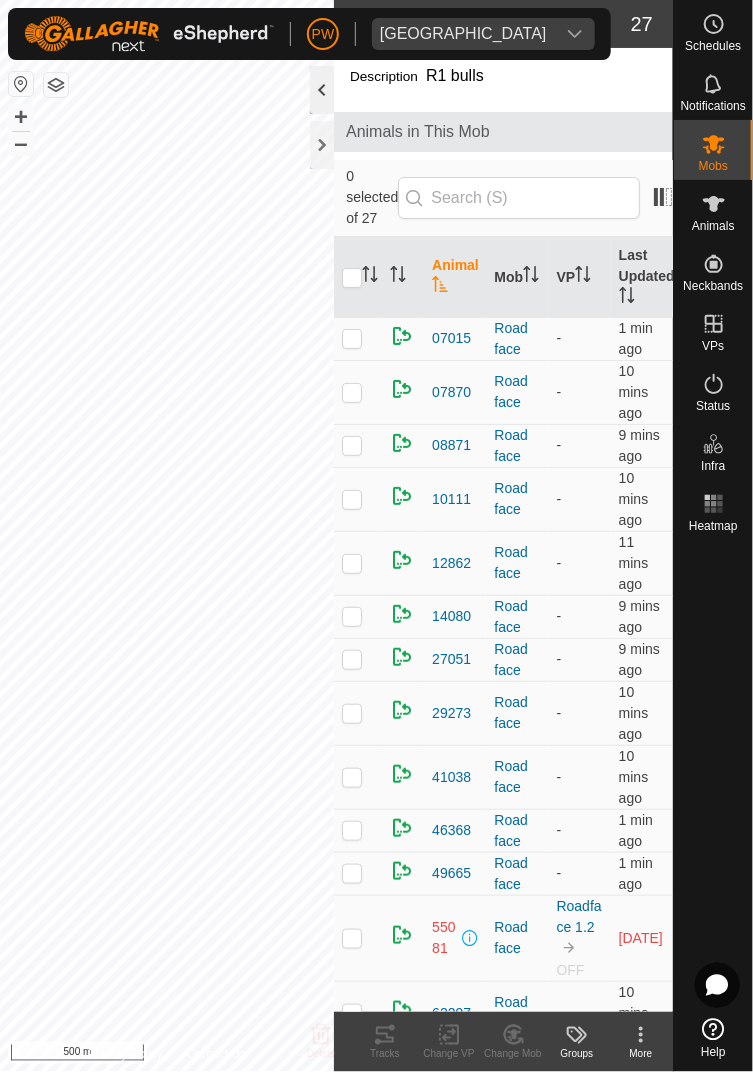 click 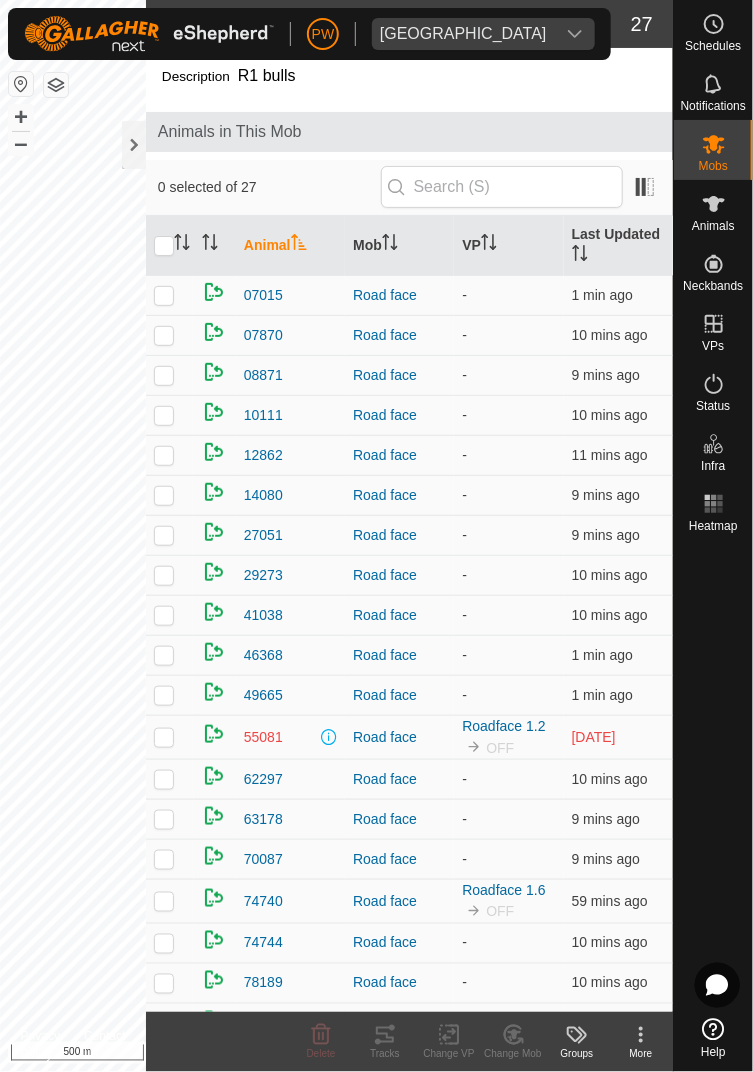 click 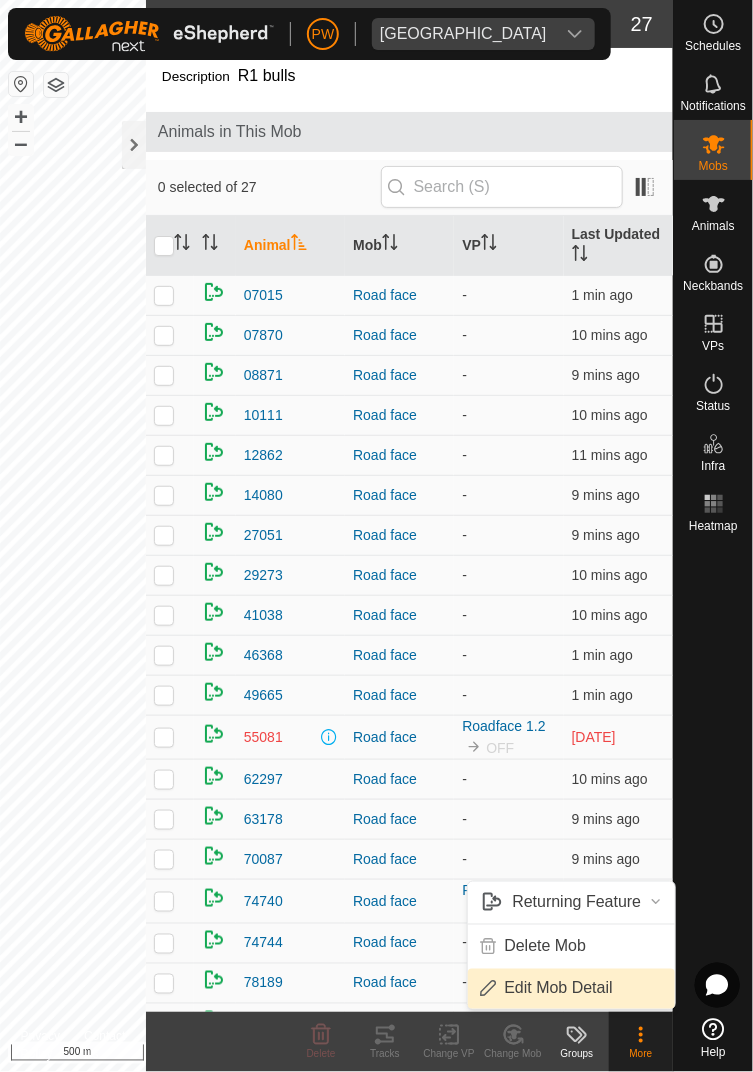 click on "Edit Mob Detail" at bounding box center (558, 989) 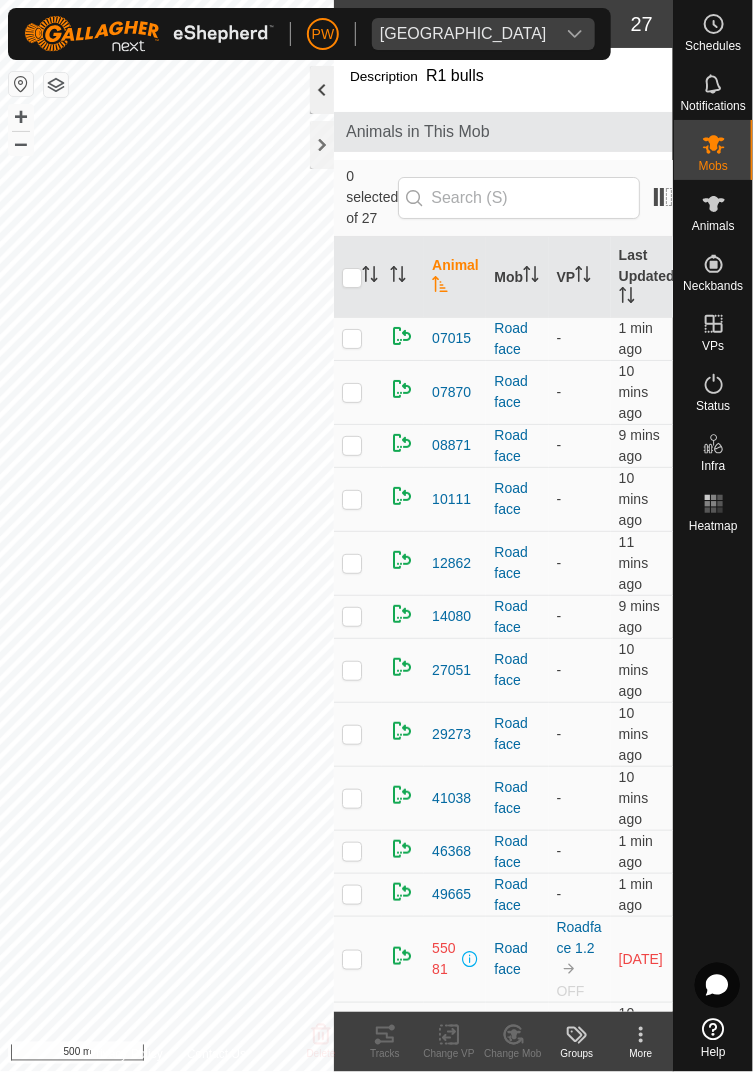 click 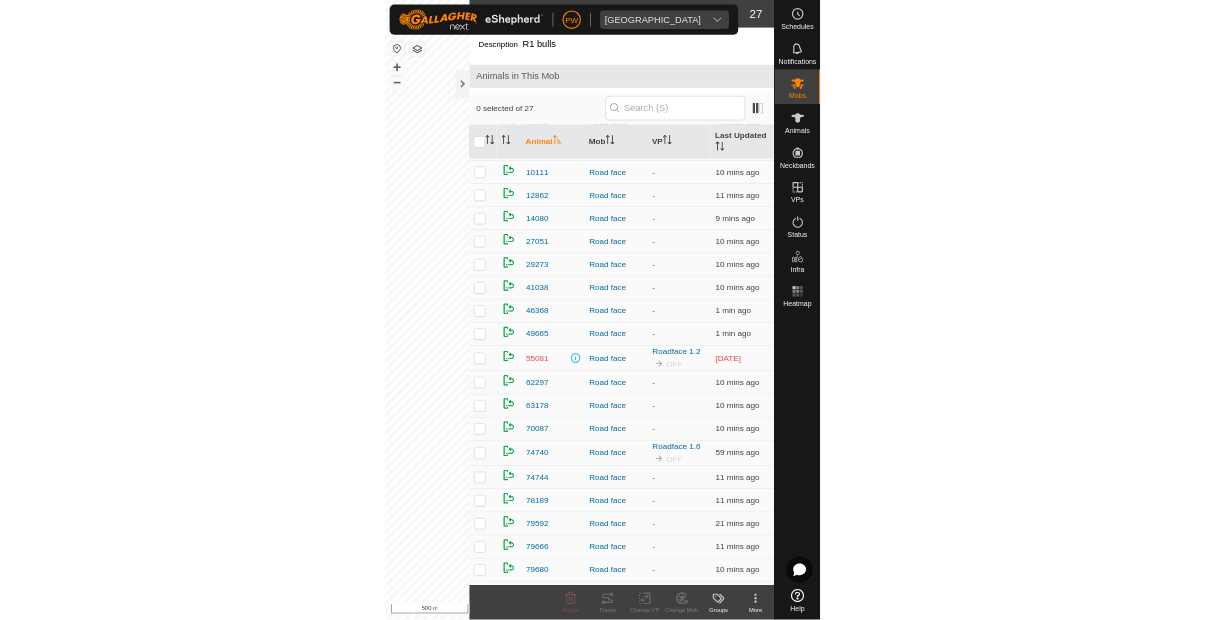 scroll, scrollTop: 356, scrollLeft: 0, axis: vertical 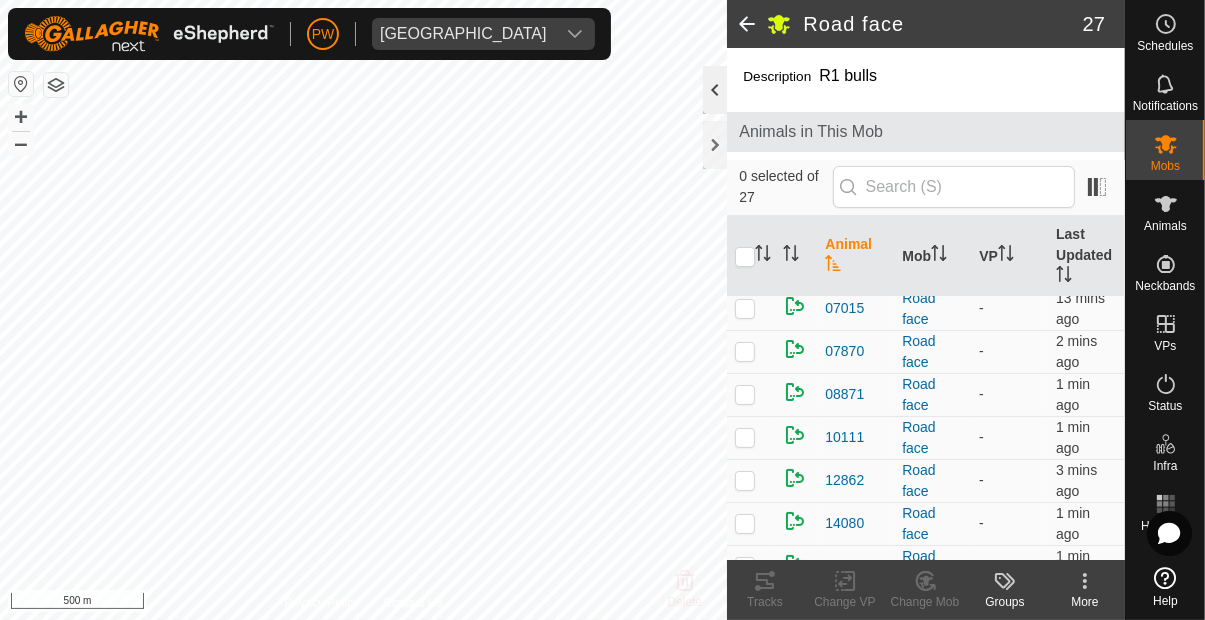 click 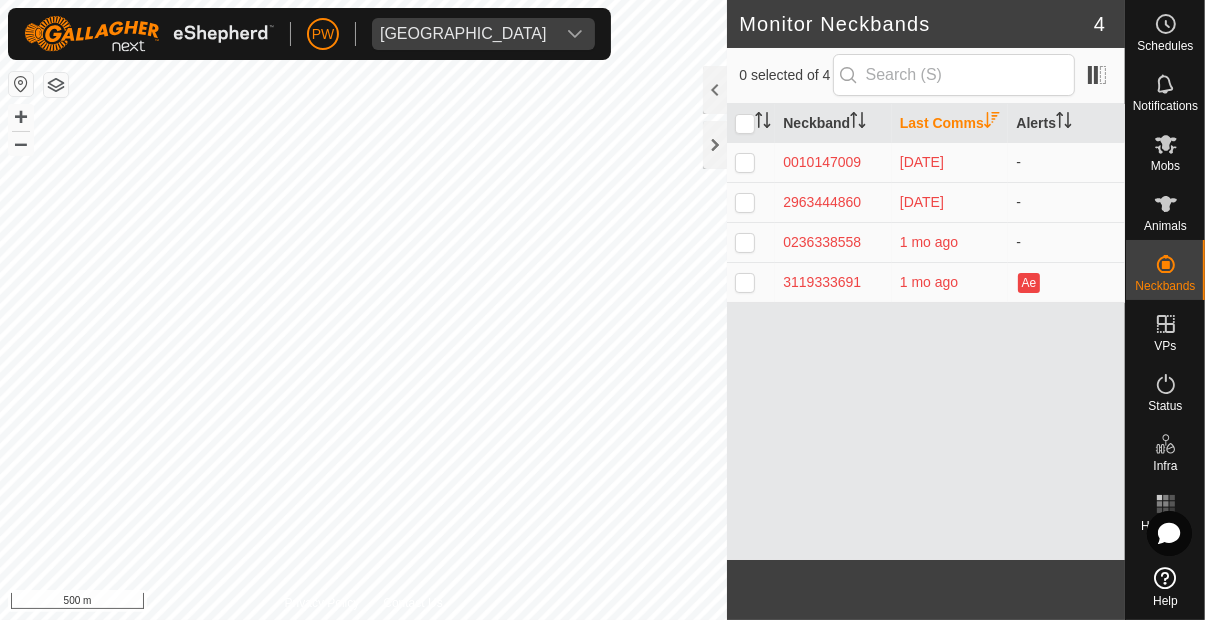 scroll, scrollTop: 0, scrollLeft: 0, axis: both 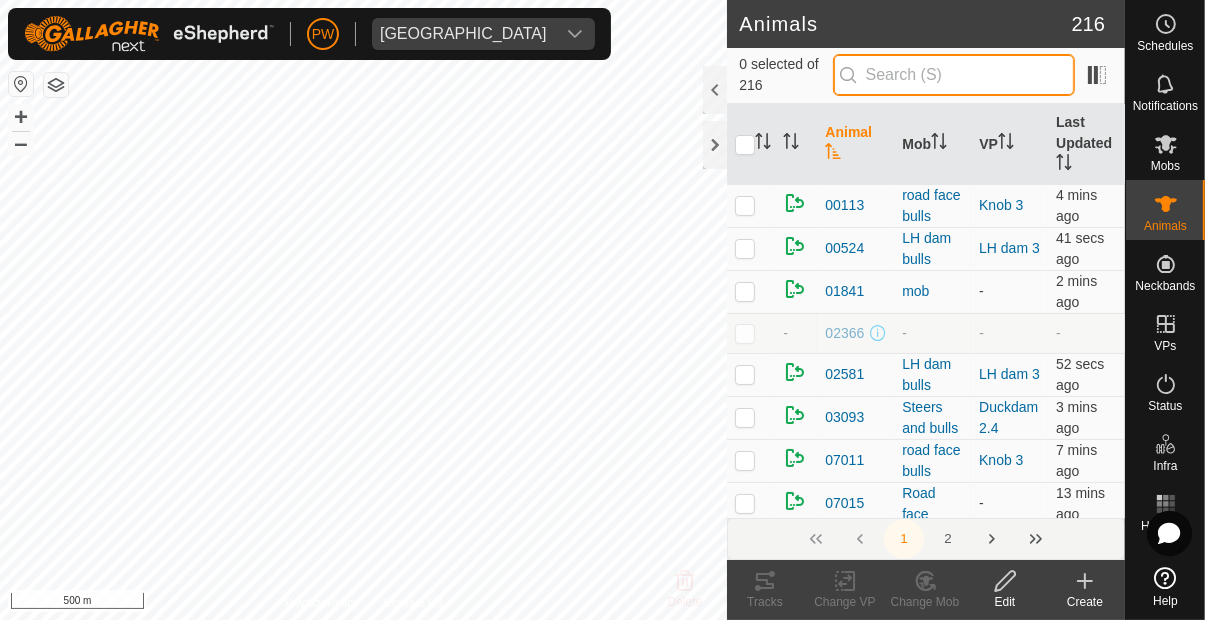 click at bounding box center [954, 75] 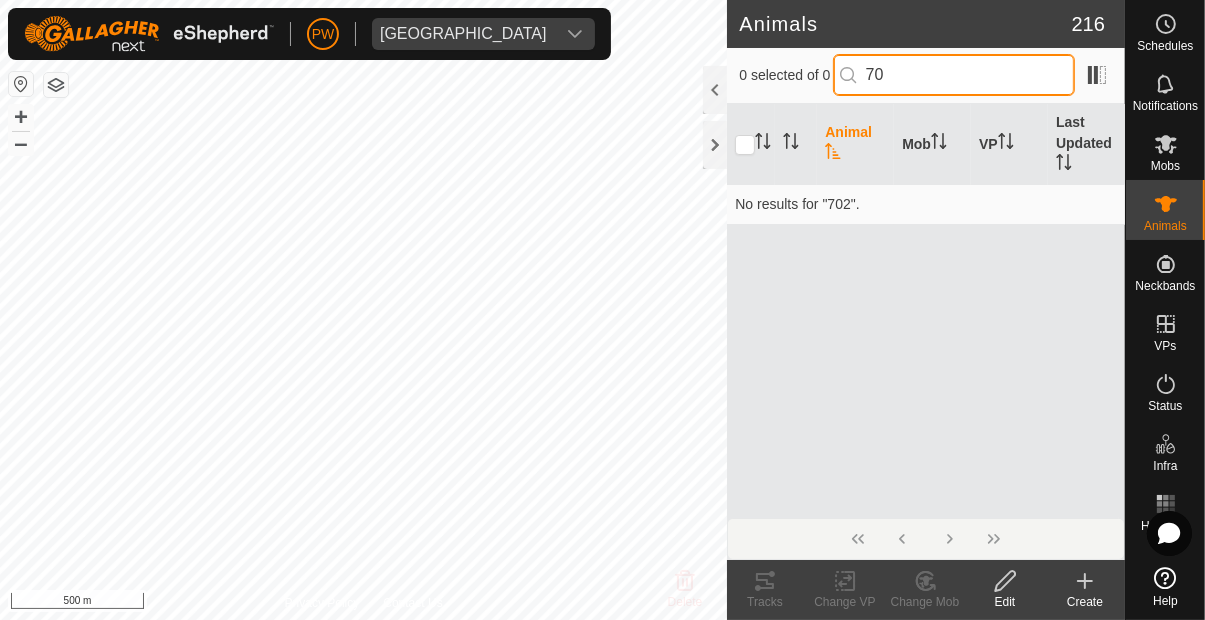 type on "7" 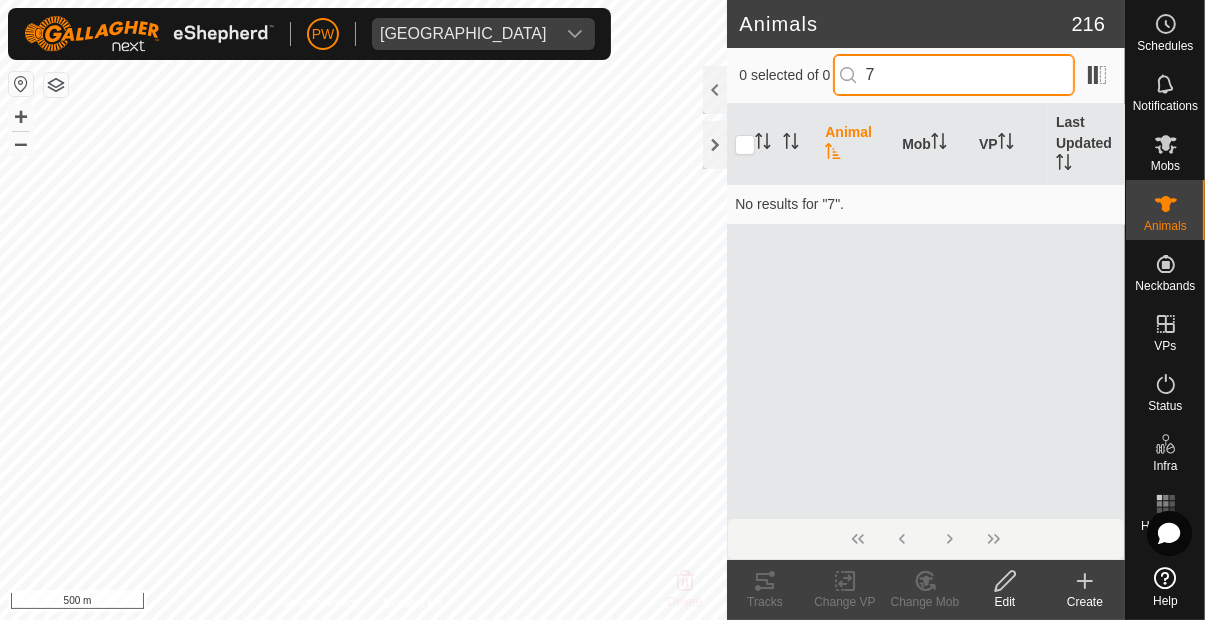 type 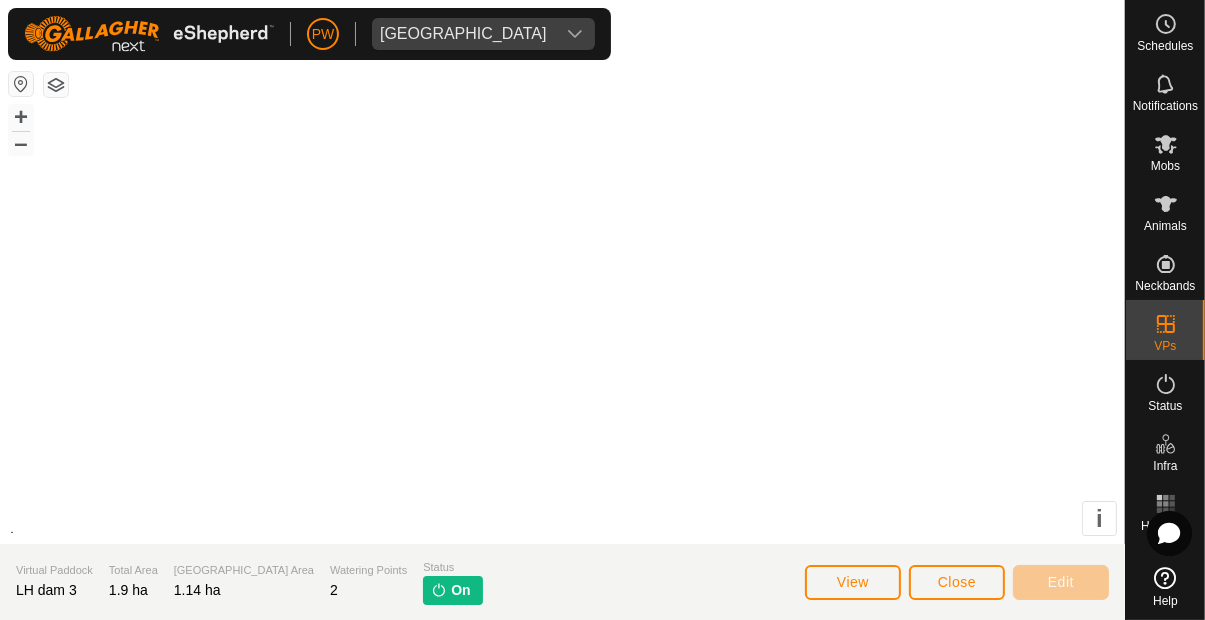 click on "+ – ⇧ i" at bounding box center [562, 272] 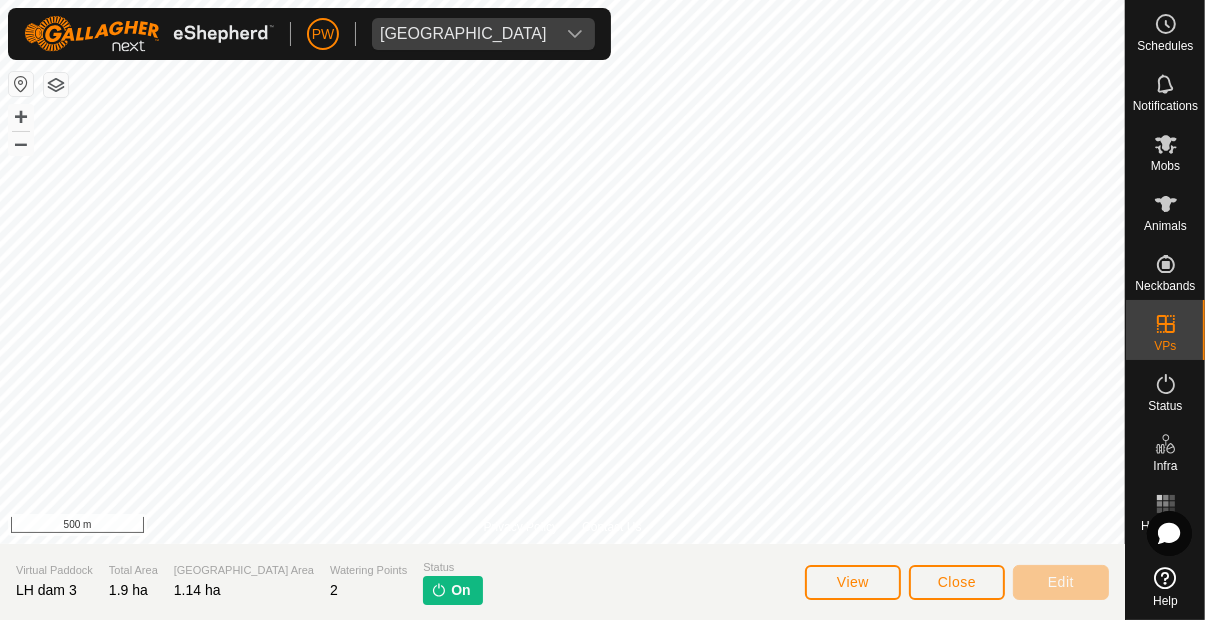 click on "Mobs" at bounding box center (1165, 166) 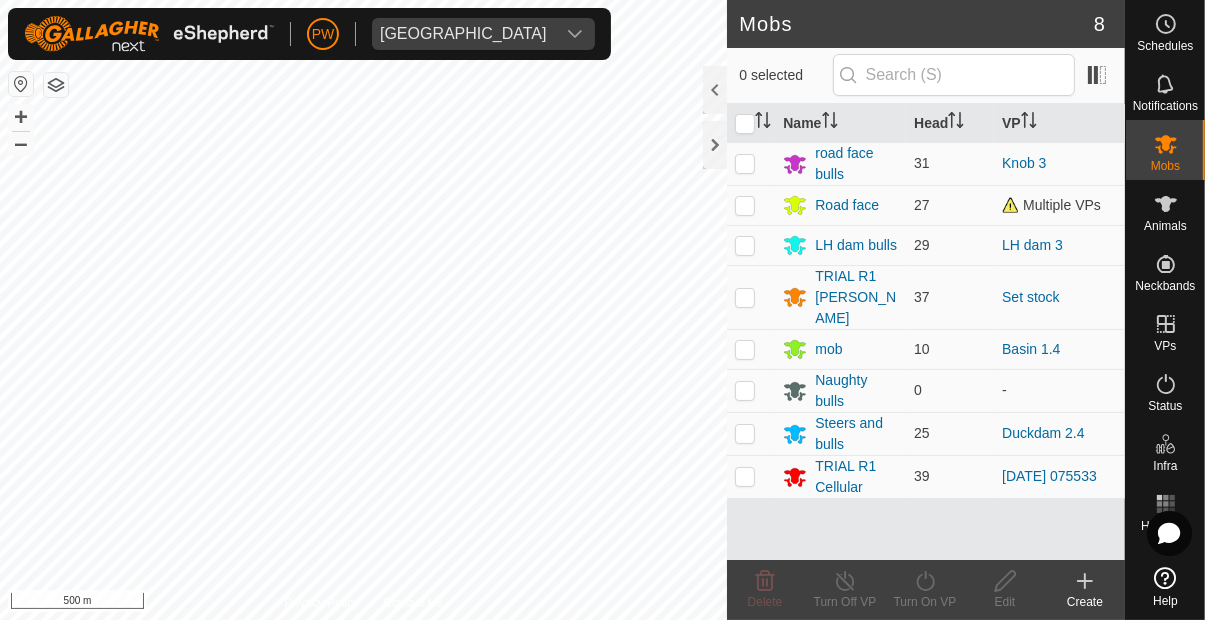 click on "Animals" at bounding box center [1165, 226] 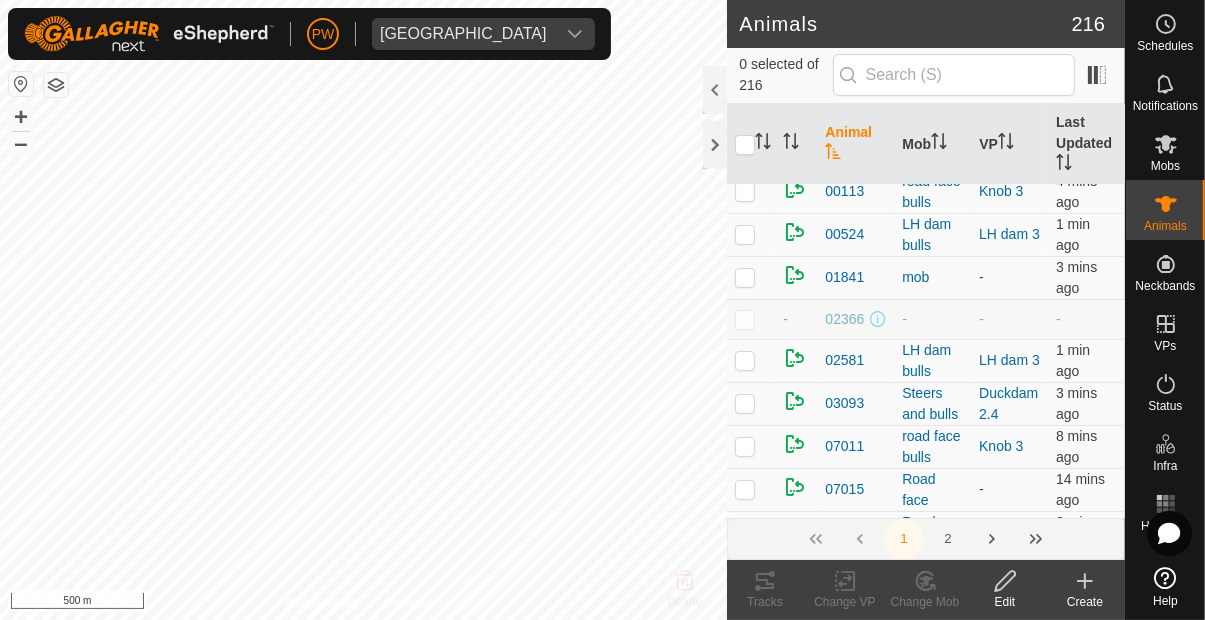 scroll, scrollTop: 9, scrollLeft: 0, axis: vertical 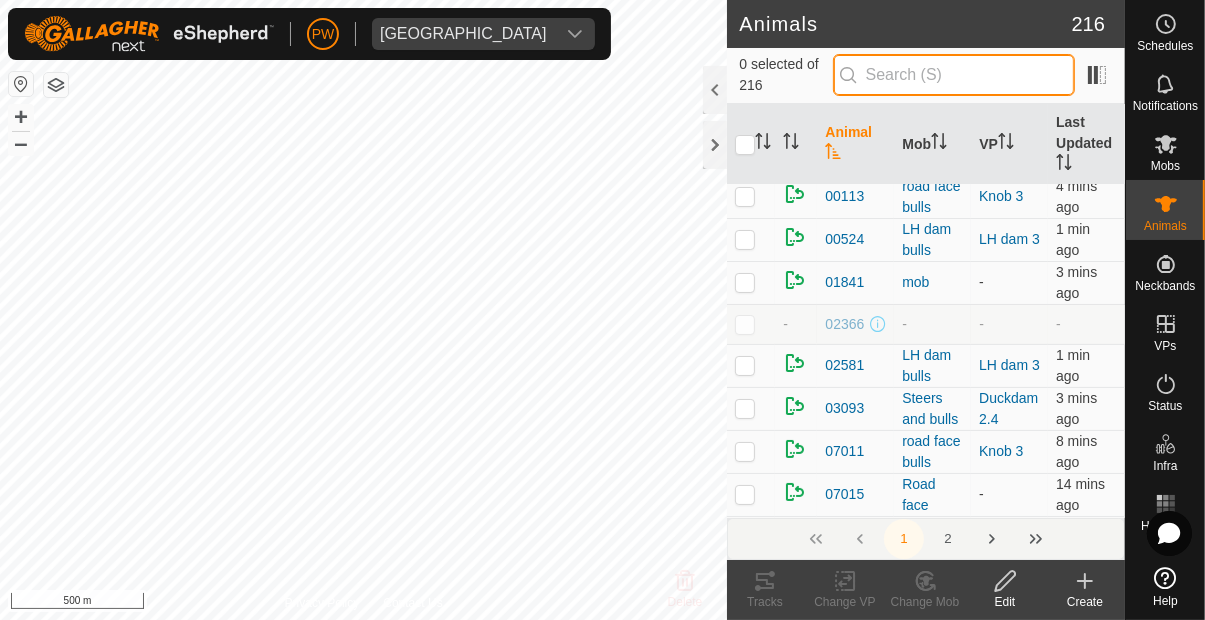 click at bounding box center [954, 75] 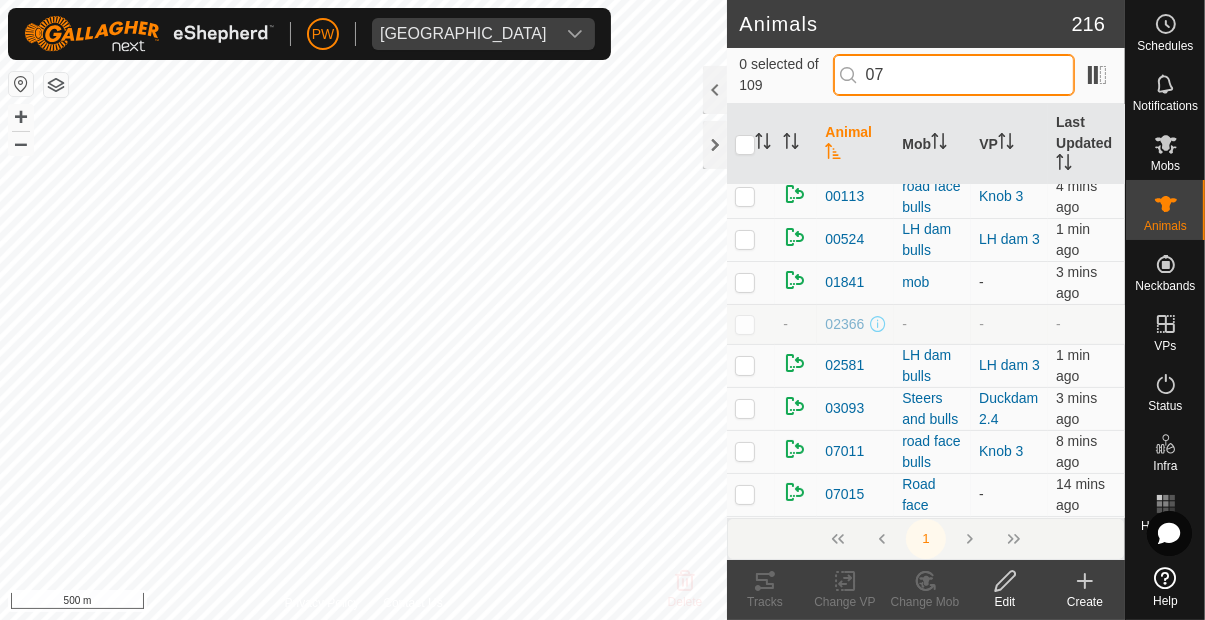 scroll, scrollTop: 0, scrollLeft: 0, axis: both 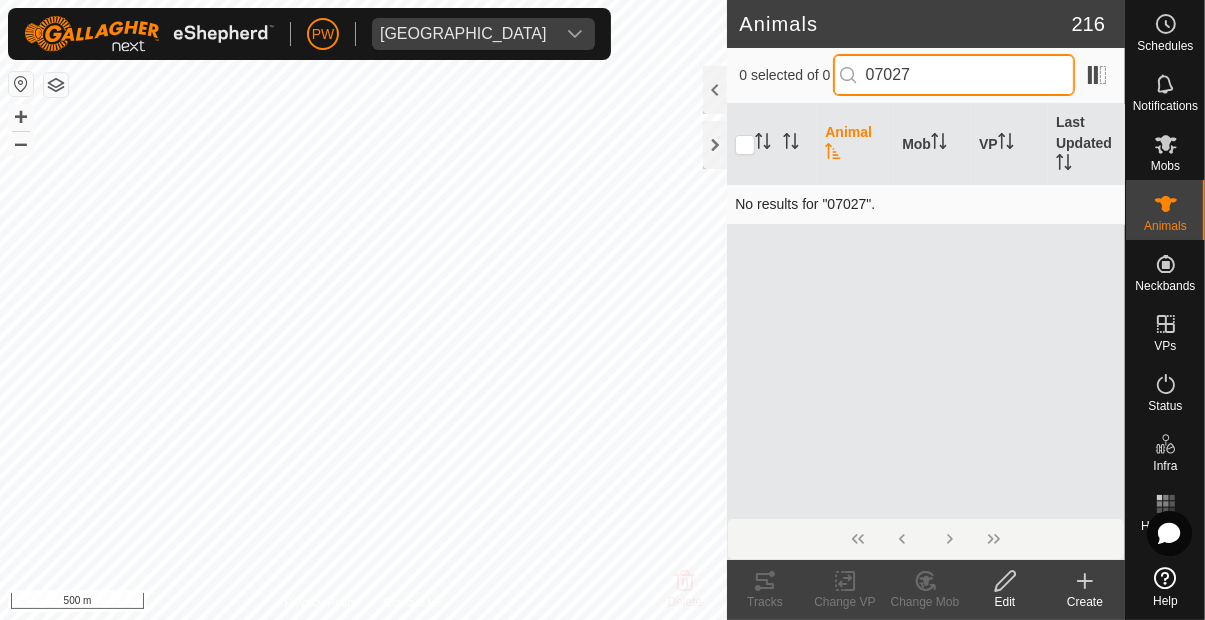 type on "07027" 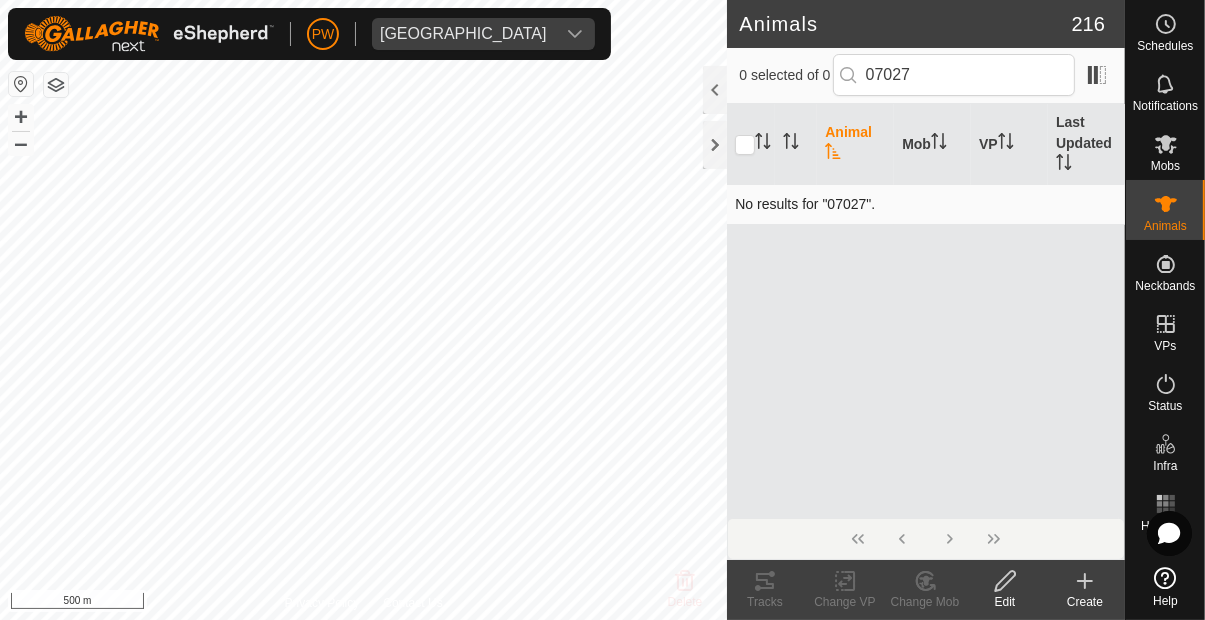 click on "No results for "07027"." at bounding box center (926, 204) 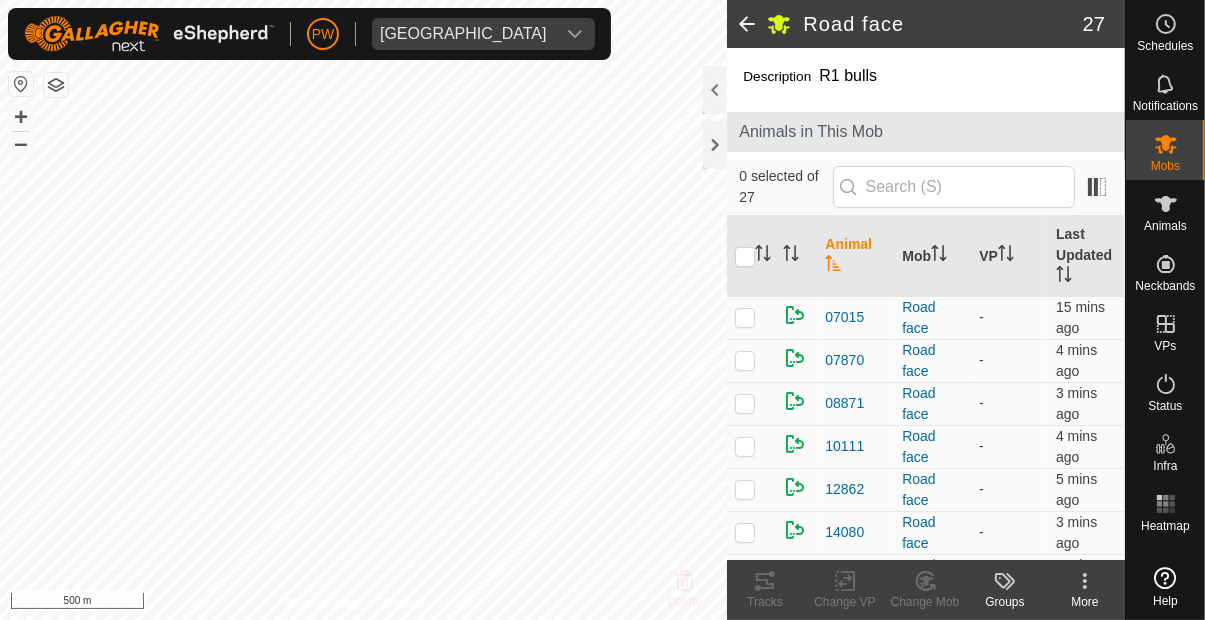 scroll, scrollTop: 0, scrollLeft: 0, axis: both 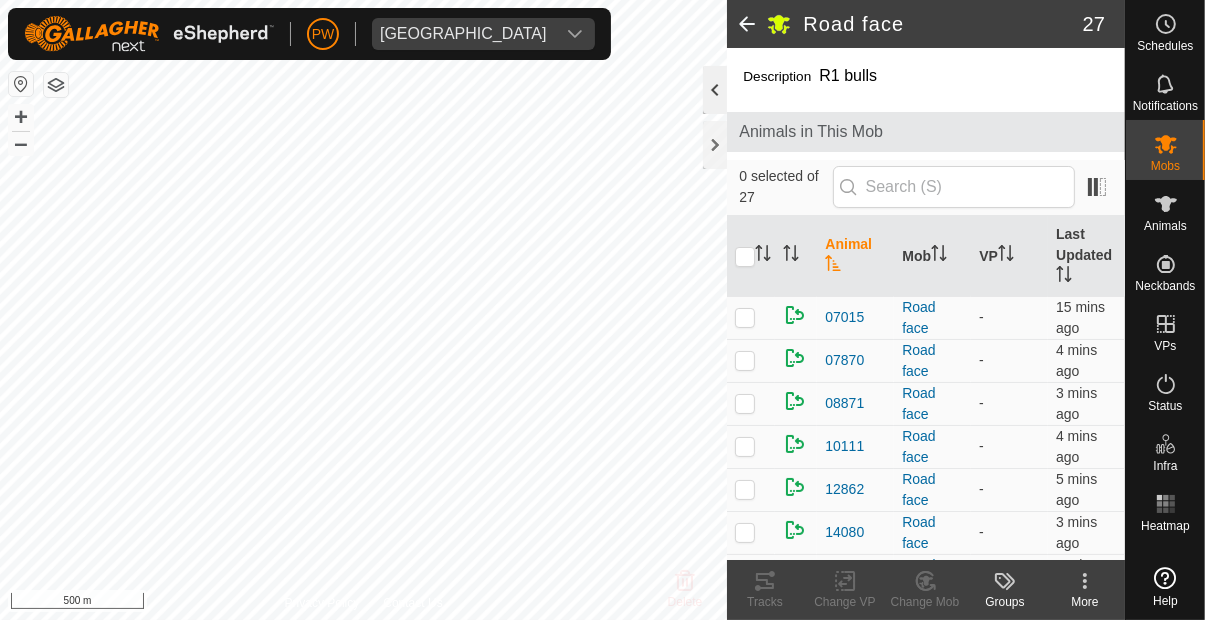 click 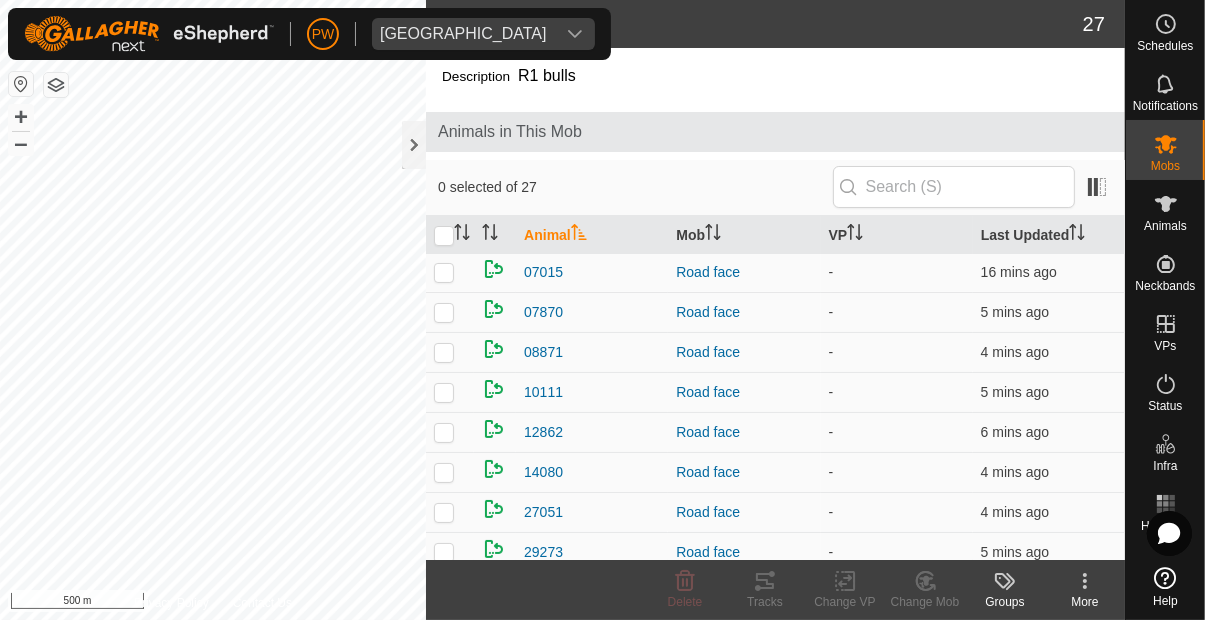 scroll, scrollTop: 0, scrollLeft: 0, axis: both 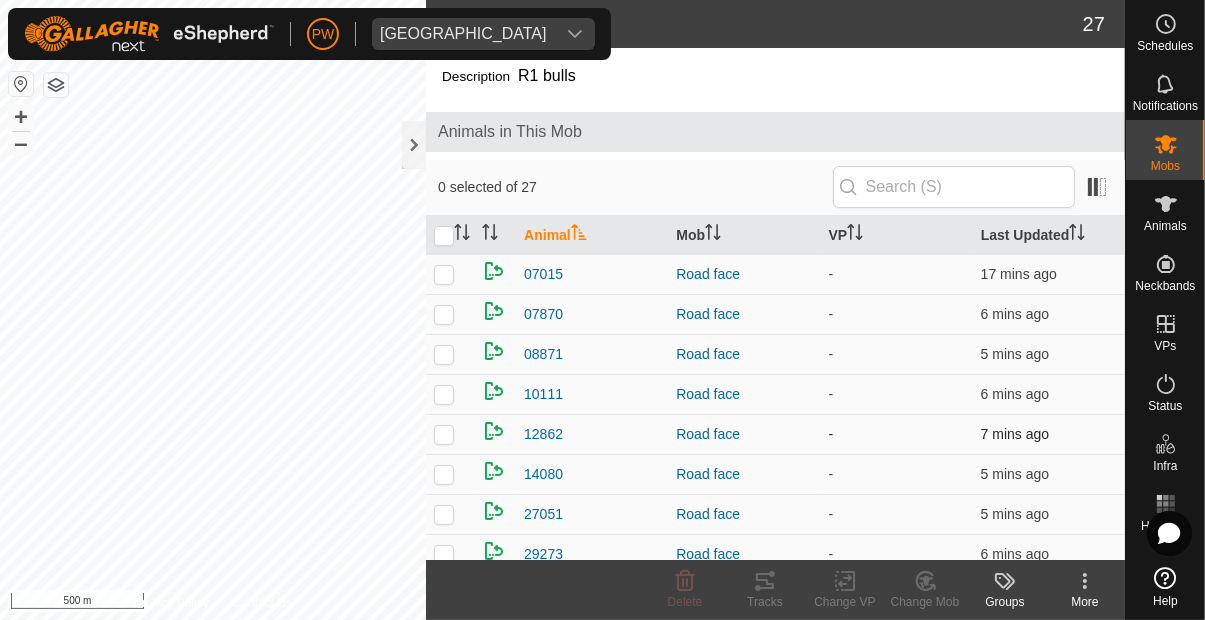 click on "-" at bounding box center (897, 434) 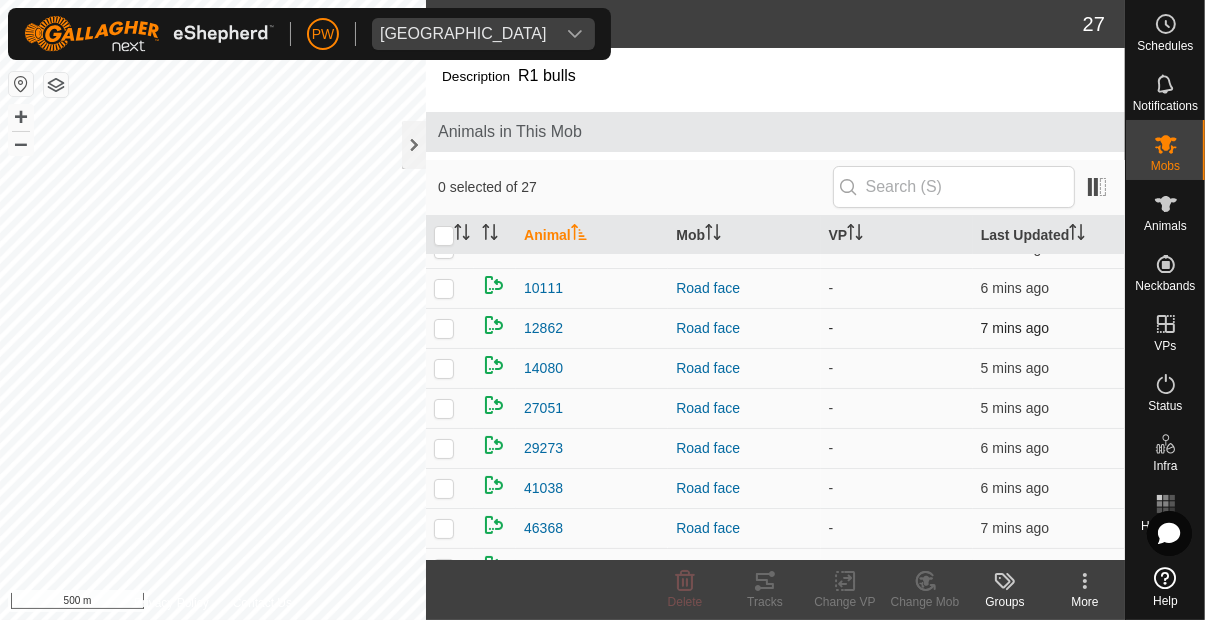 scroll, scrollTop: 0, scrollLeft: 0, axis: both 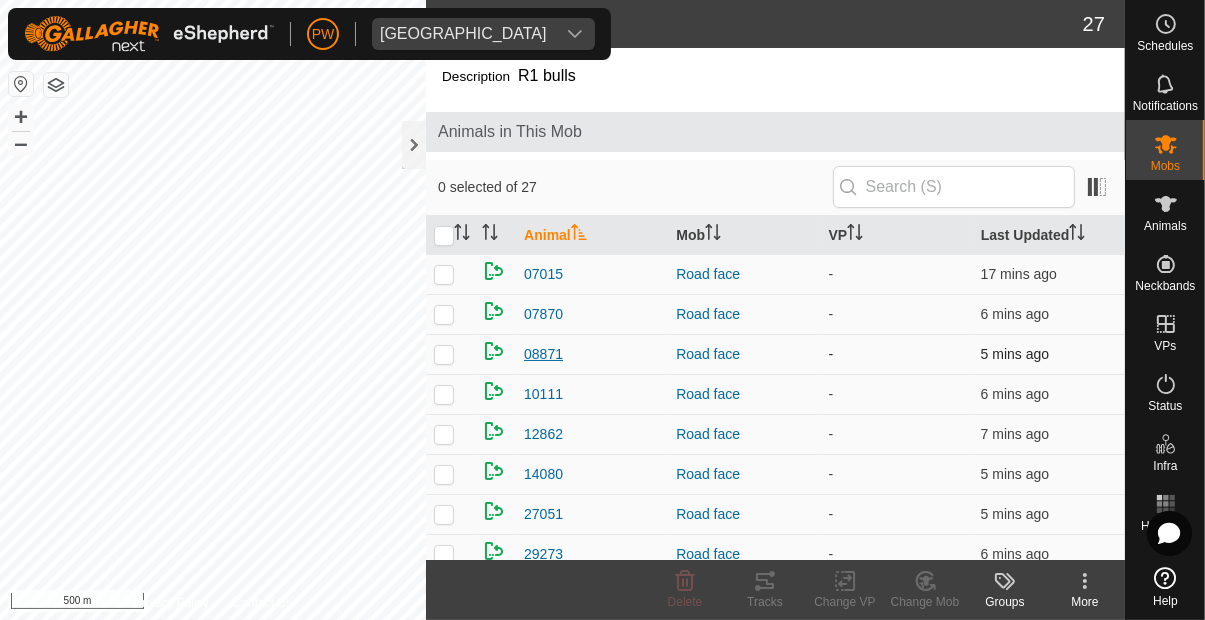 click on "08871" at bounding box center (543, 354) 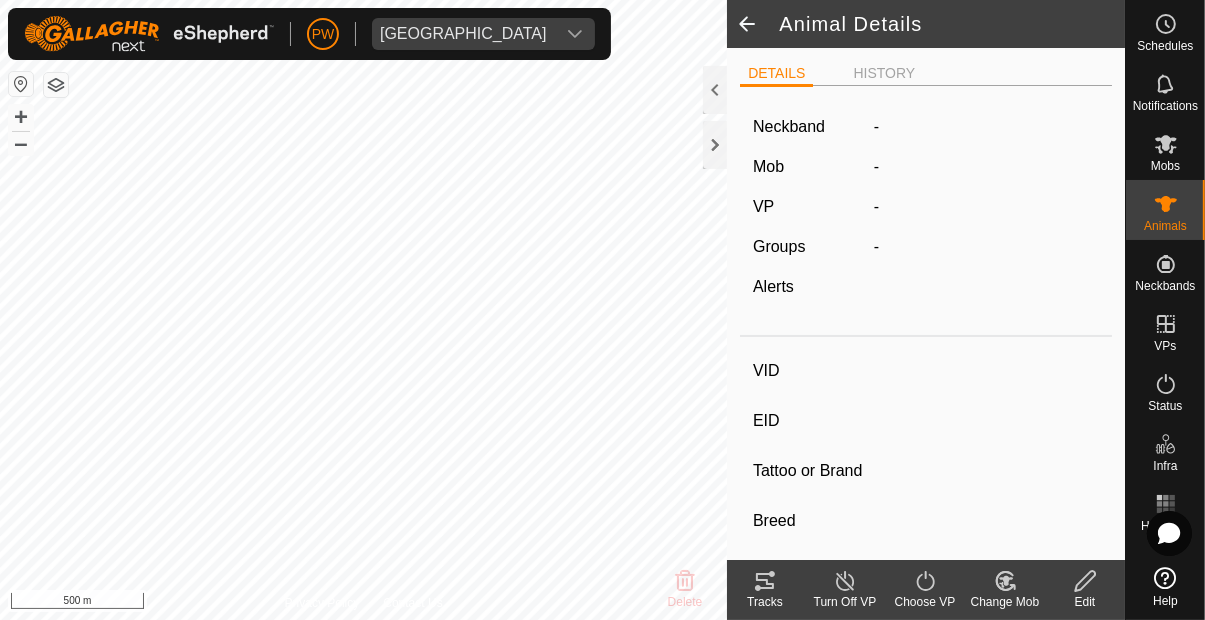type on "08871" 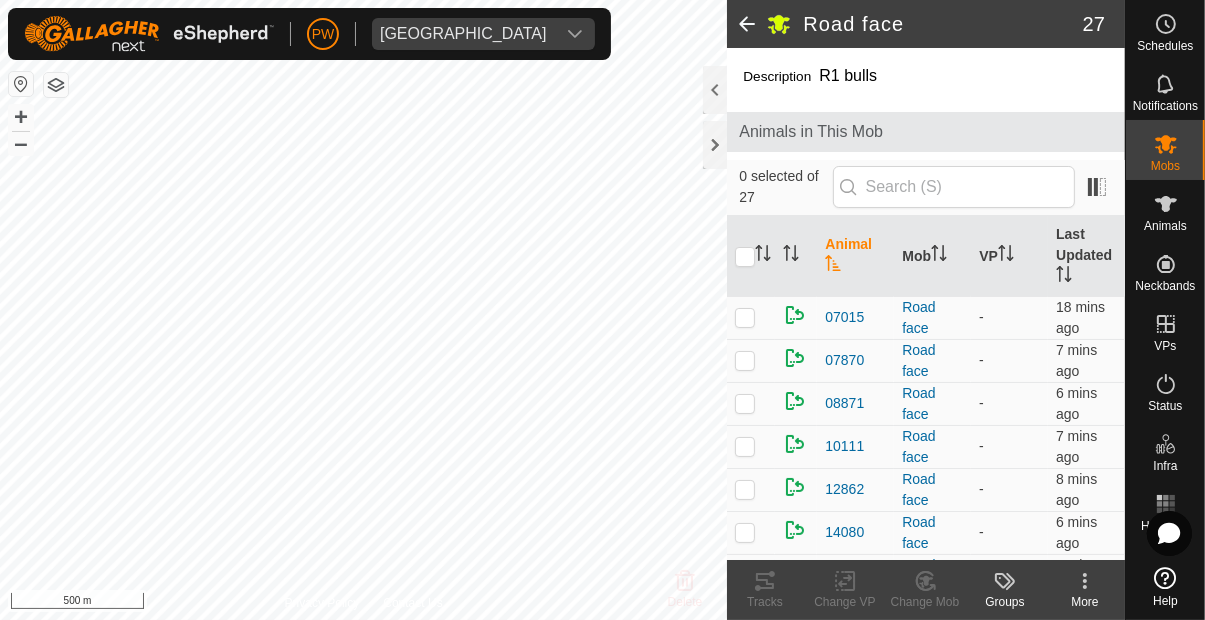 click at bounding box center [1166, 204] 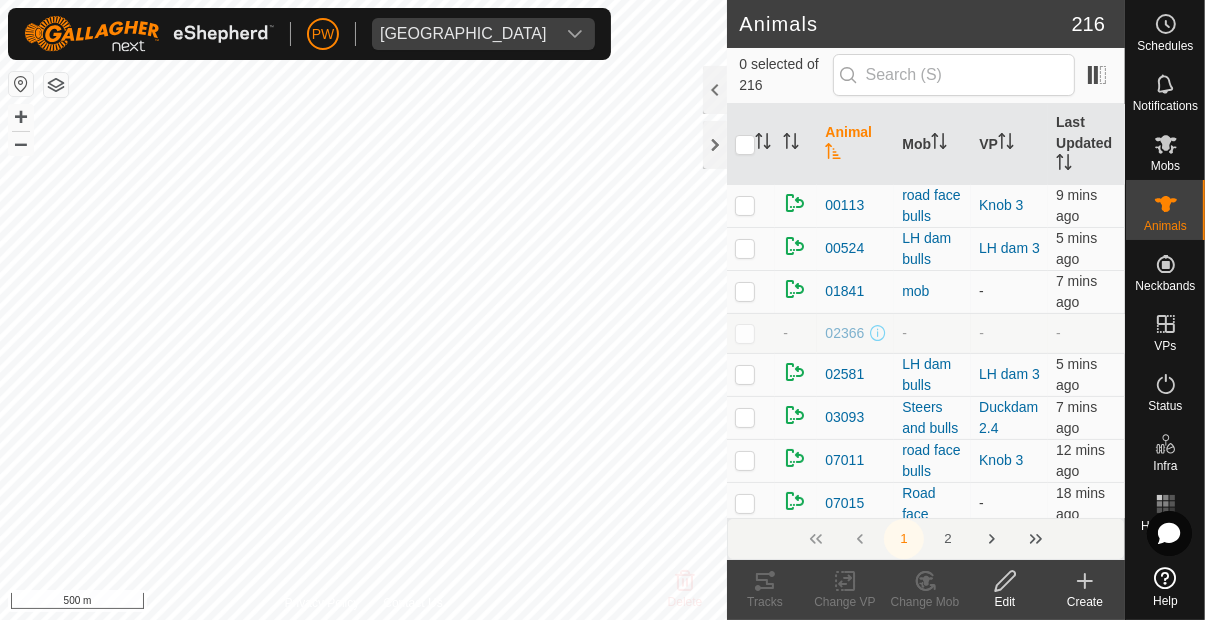 click 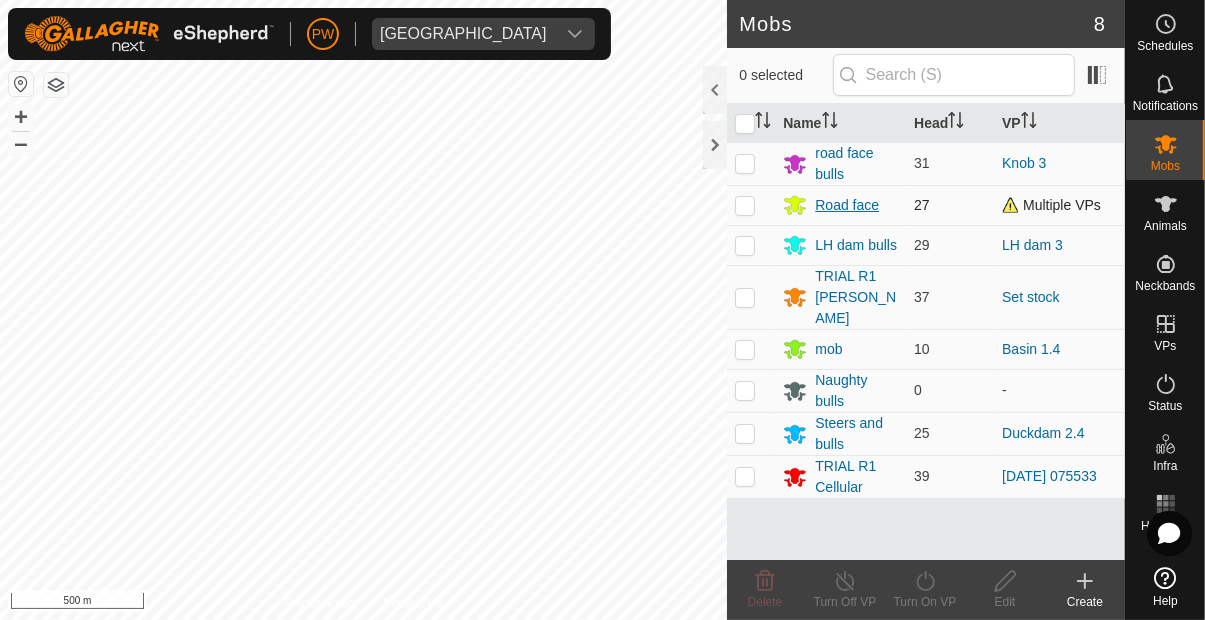 click on "Road face" at bounding box center (847, 205) 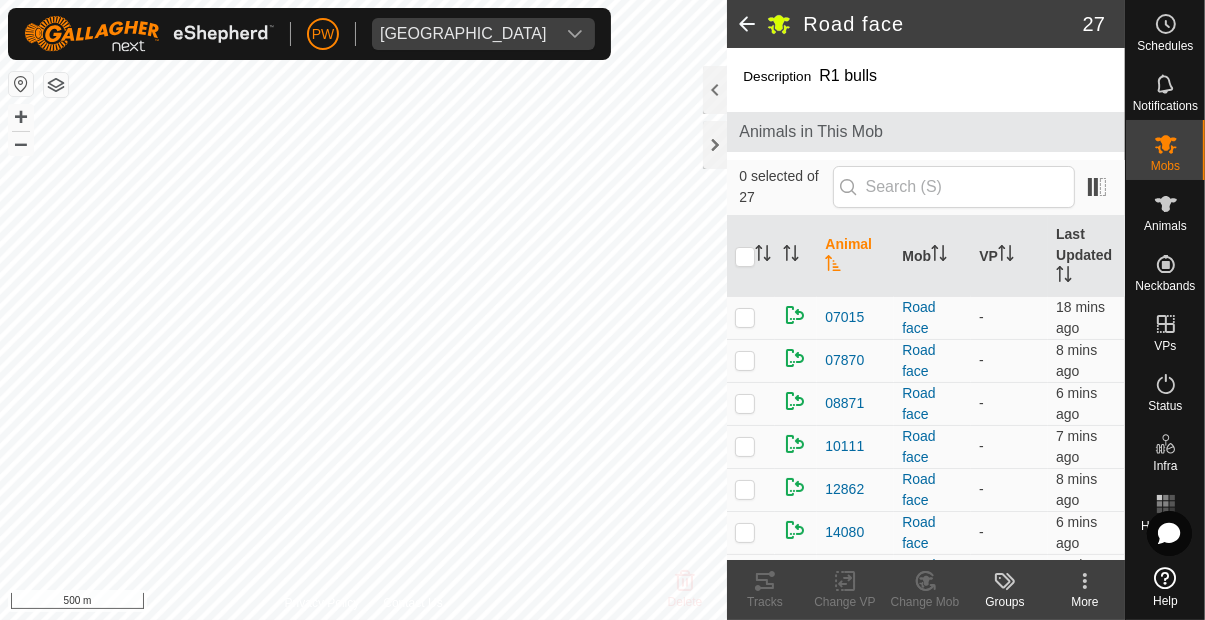 click 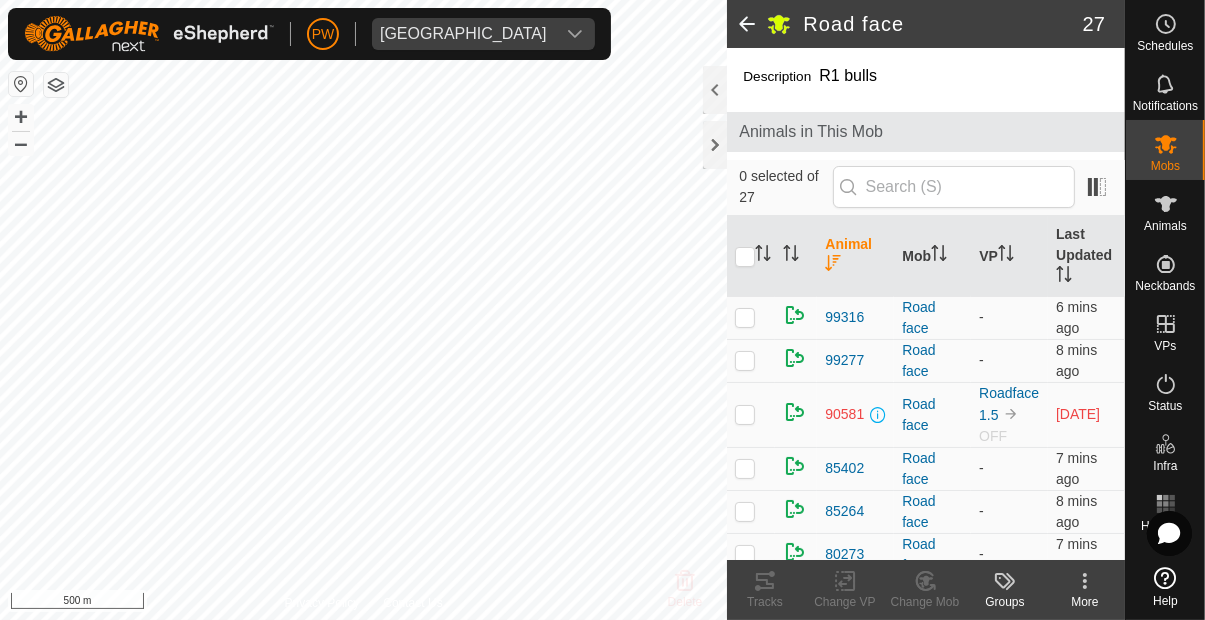 click on "Animal" at bounding box center [855, 256] 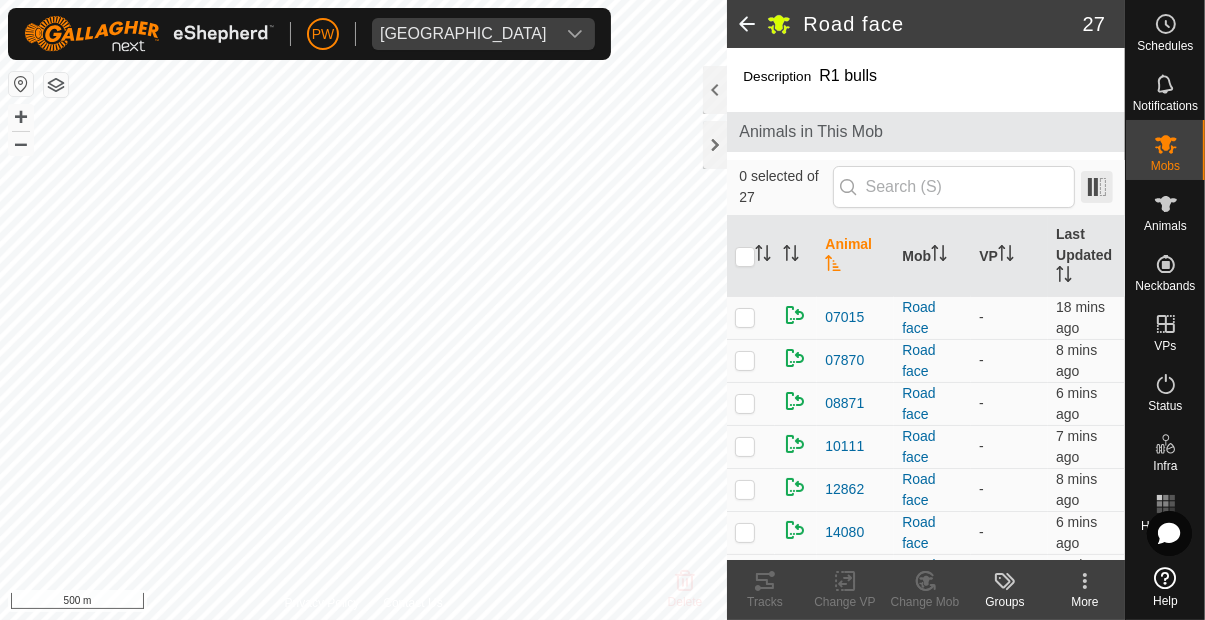 click at bounding box center (1097, 187) 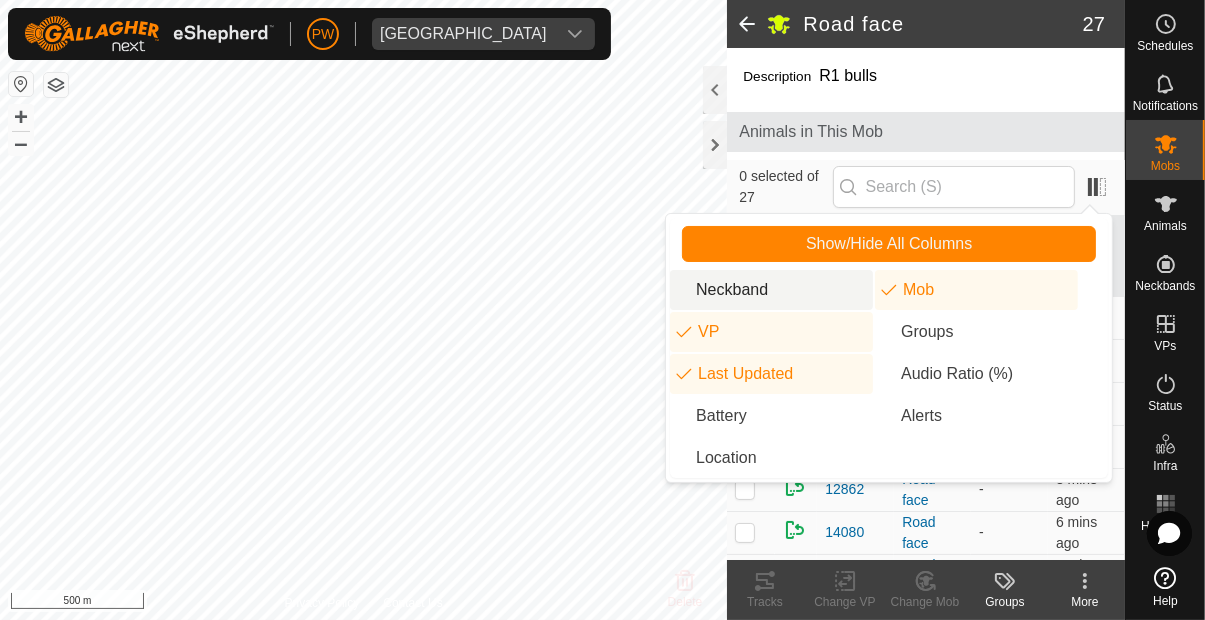 click on "Neckband" at bounding box center (771, 290) 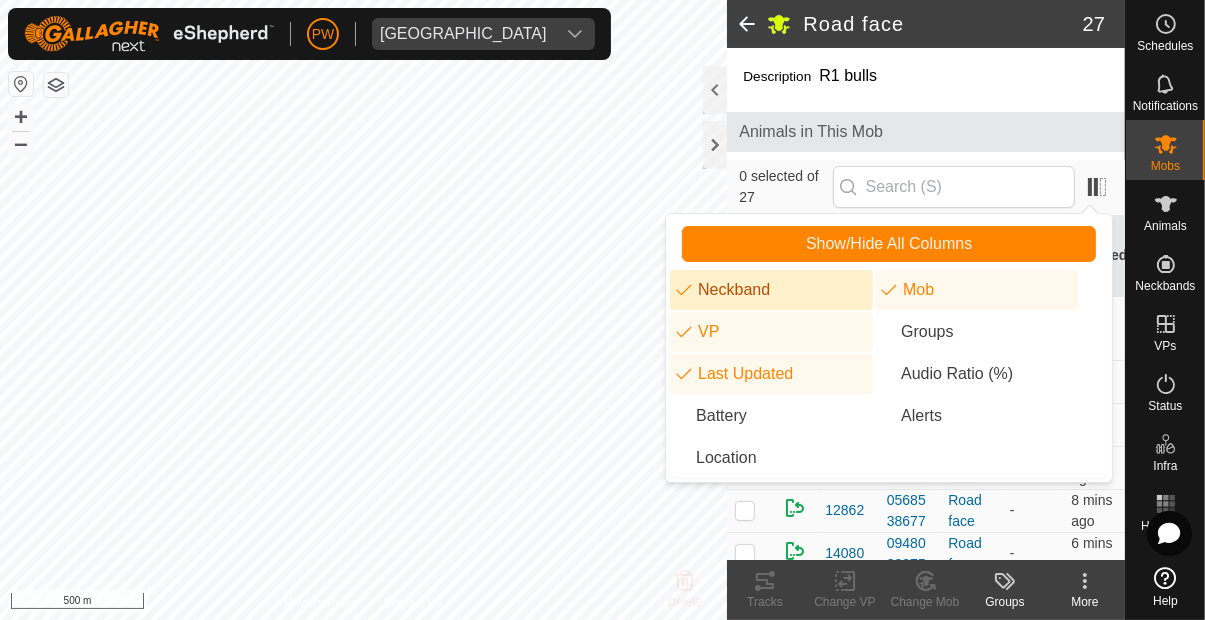 click on "Last Updated" at bounding box center (771, 374) 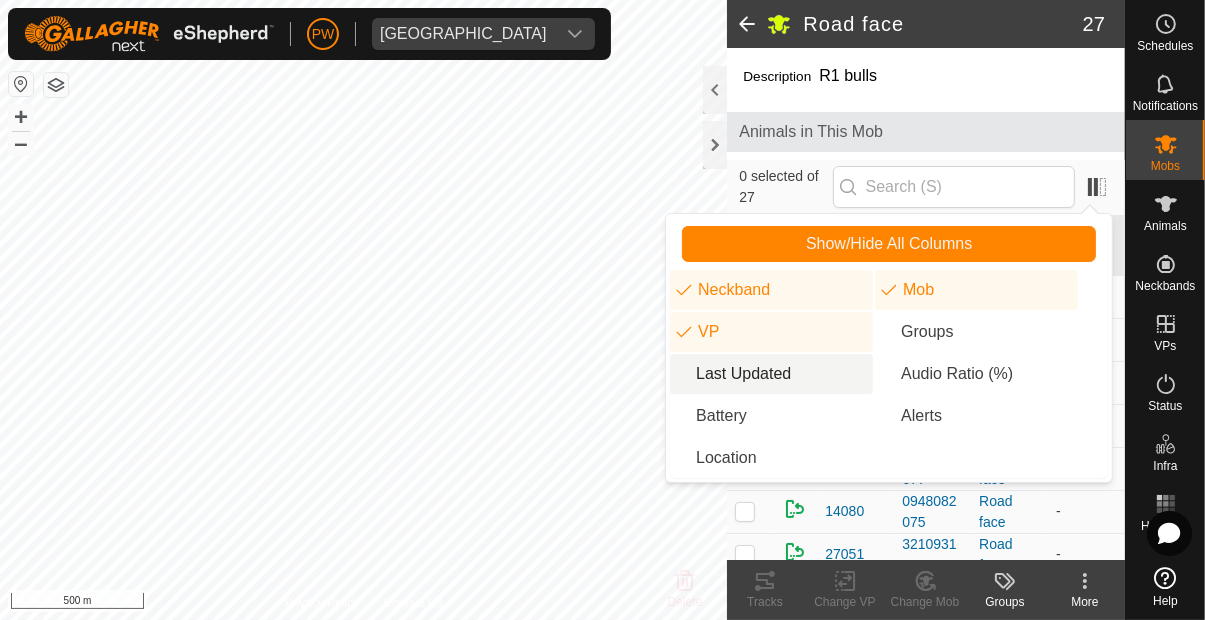 click on "Last Updated" at bounding box center [771, 374] 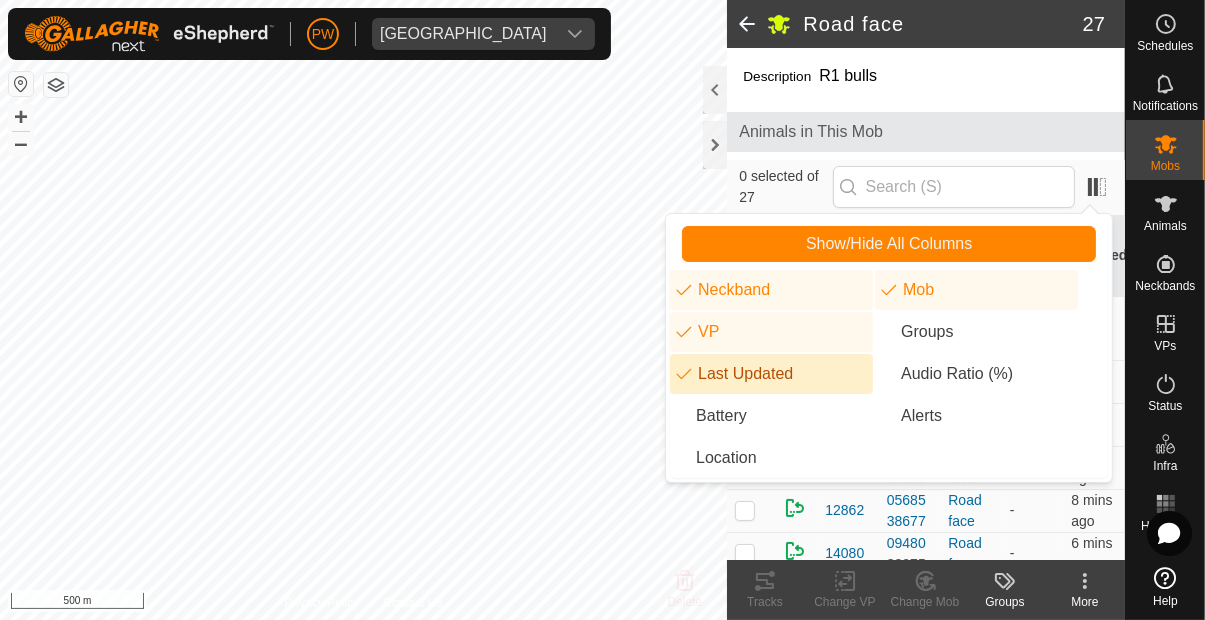 click on "Description  R1 bulls" 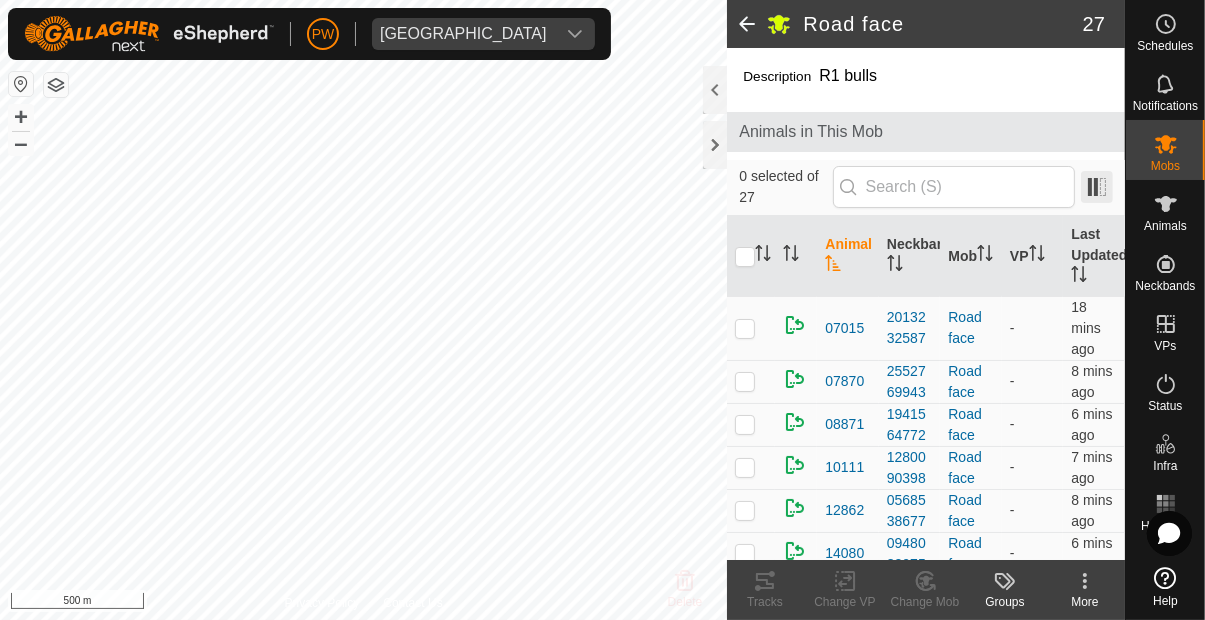 click at bounding box center (1097, 187) 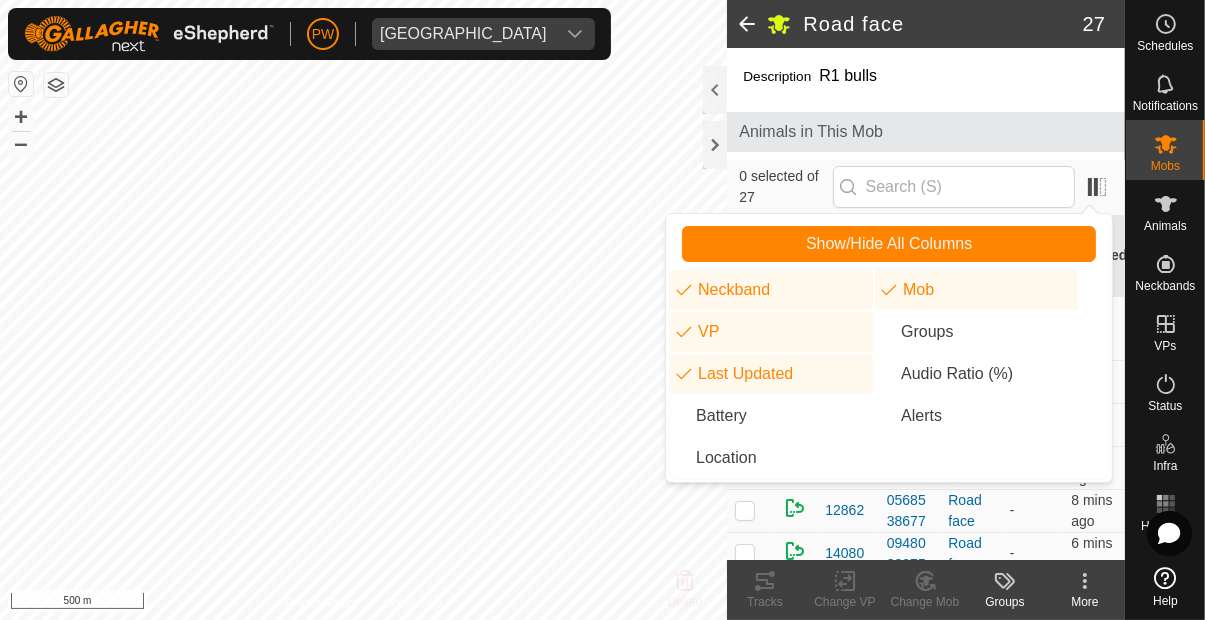 click on "VP" at bounding box center (771, 332) 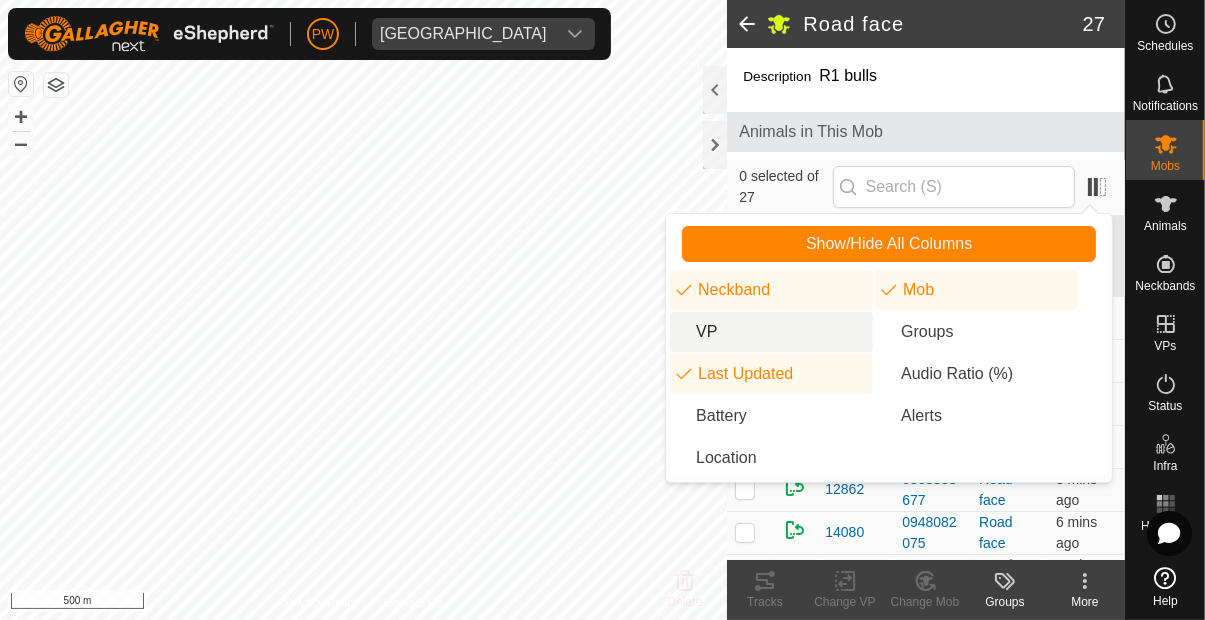 click on "Last Updated" at bounding box center (771, 374) 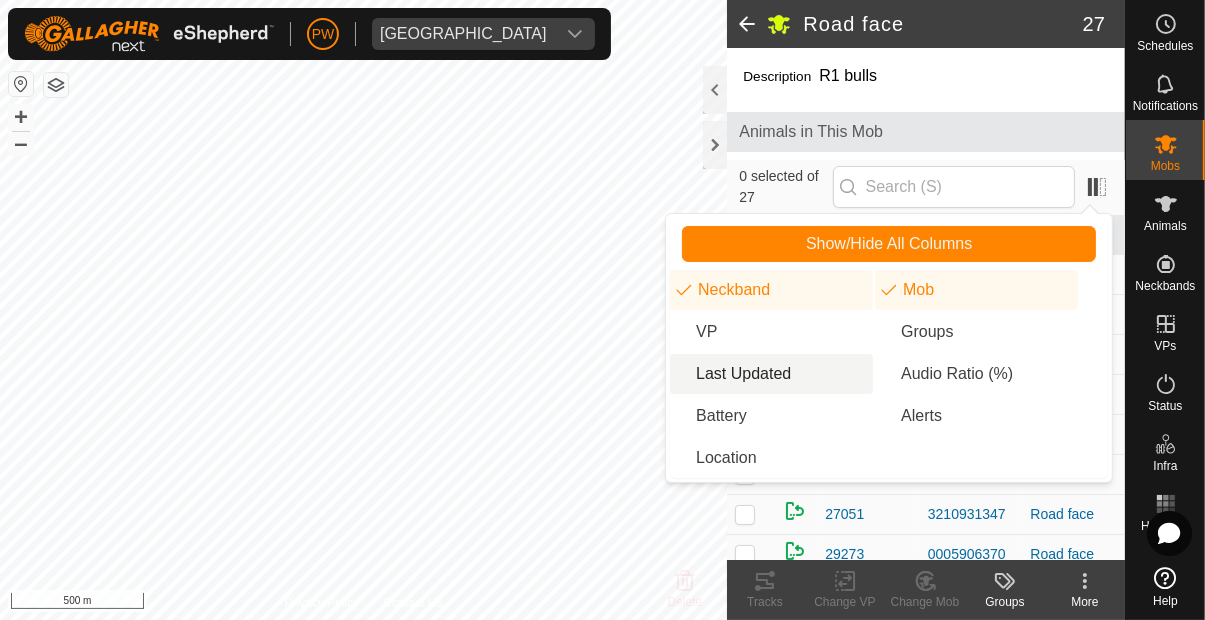 click on "Description  R1 bulls Animals in This Mob  0 selected of 27      Animal   Neckband   Mob   07015   2013232587   Road face    07870   2552769943   Road face    08871   1941564772   [GEOGRAPHIC_DATA]   0948082075   Road face    27051   3210931347   Road face    29273   0005906370   Road face    41038   1631079572   Road face    46368   3888907027   Road face    49665   3842190365   Road face    55081   2963444860   Road face    62297   0472812591   Road face    63178   0306451525   Road face    70087   1287384019   Road face    74740   2033959495   Road face    74744   3827820046   Road face    78189   3054099893   Road face    79592   0635638003   Road face    79666   0102551592   Road face    79680   3292540823   Road face    80273   0579117890   Road face    85264   0468576519   Road face    85402   0350699171   Road face    90581   0211816289   Road face    99277   1590493191   Road face    99316   0731955847   Road face" 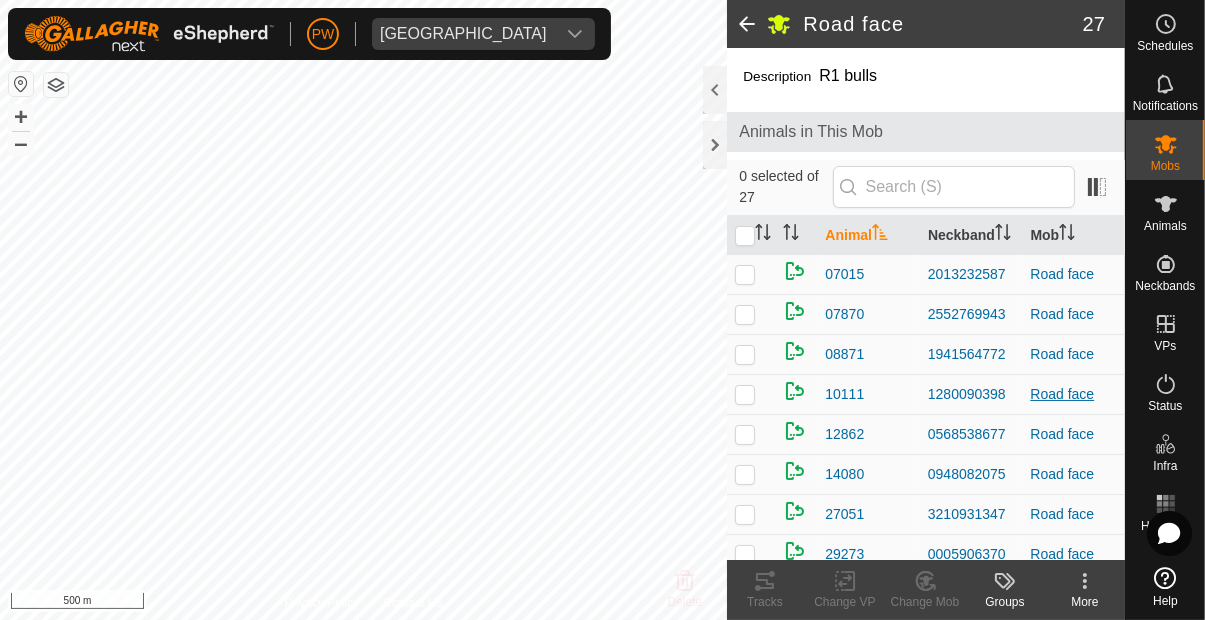 click on "Road face" at bounding box center (1073, 394) 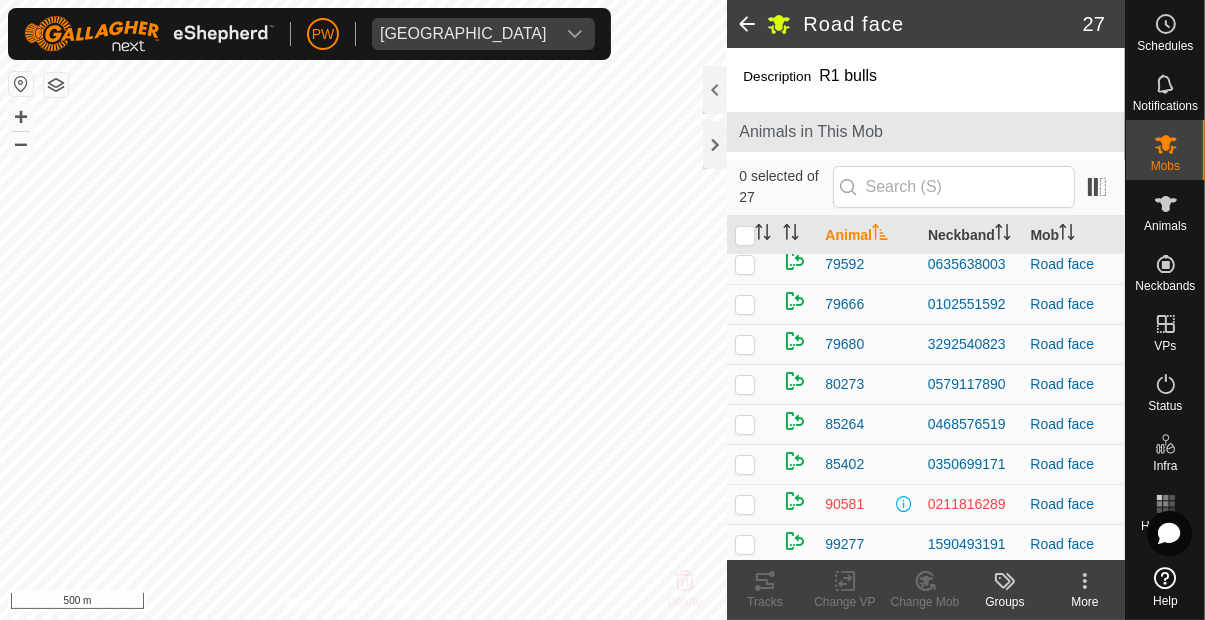 scroll, scrollTop: 774, scrollLeft: 0, axis: vertical 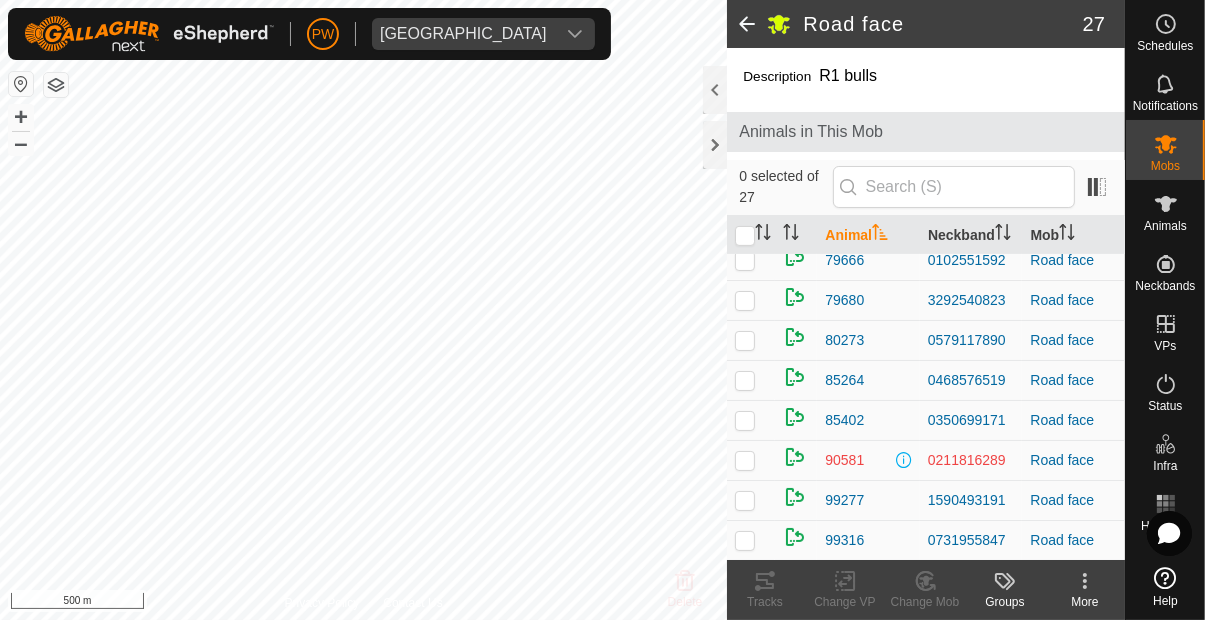 click at bounding box center (904, 460) 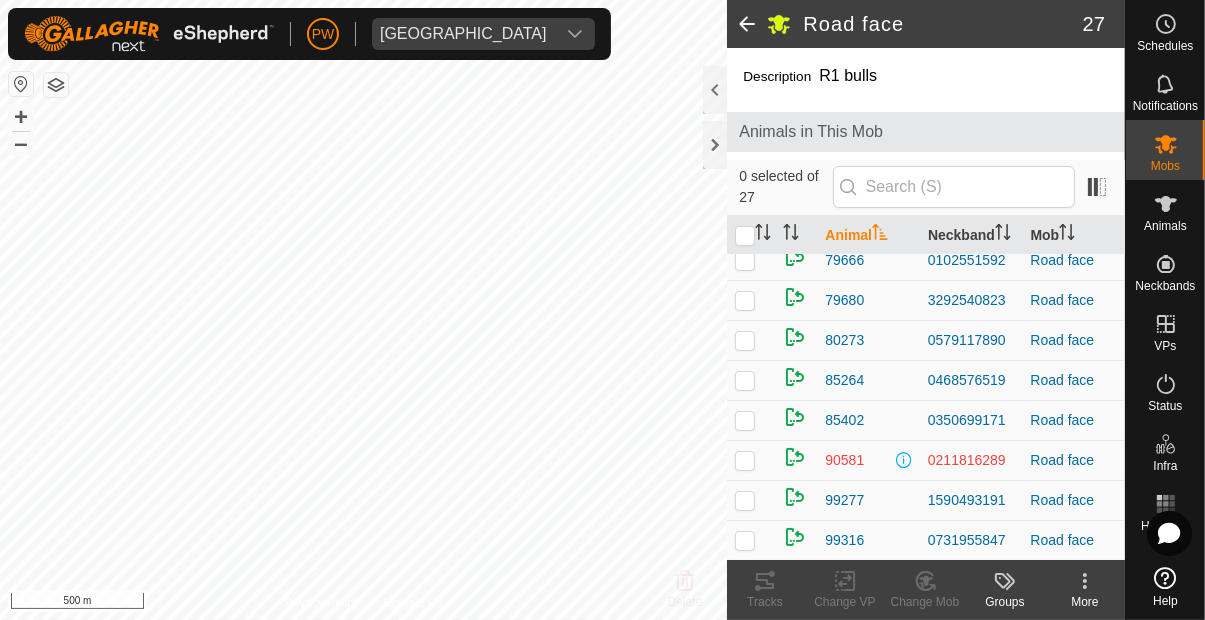 click at bounding box center [904, 460] 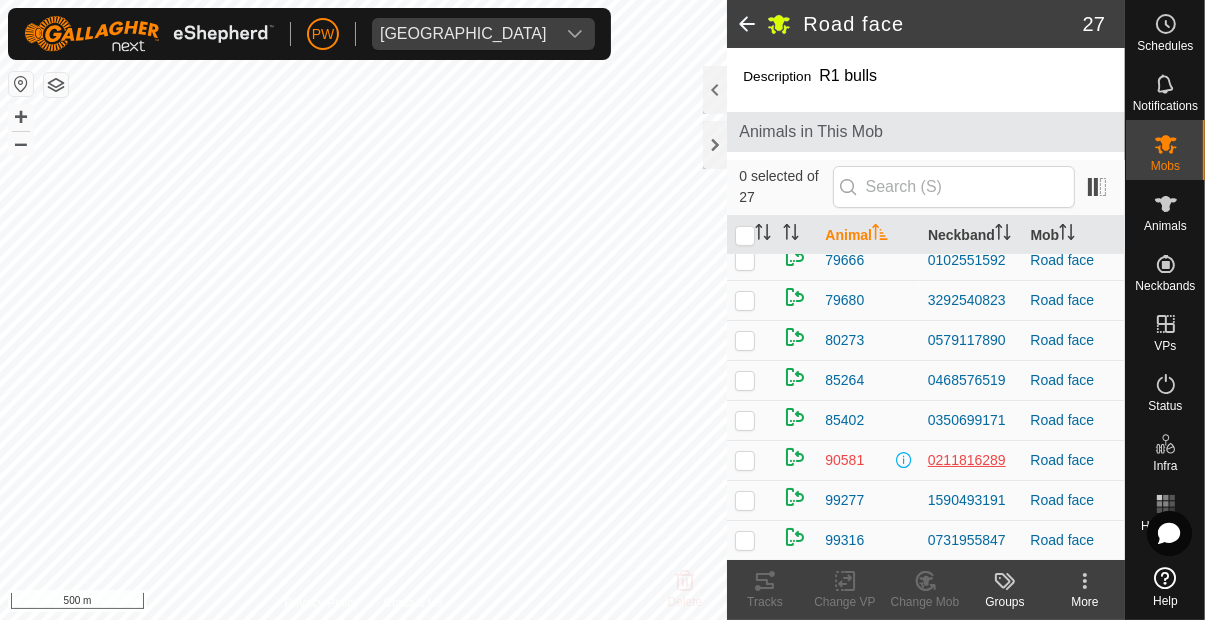 click on "0211816289" at bounding box center (971, 460) 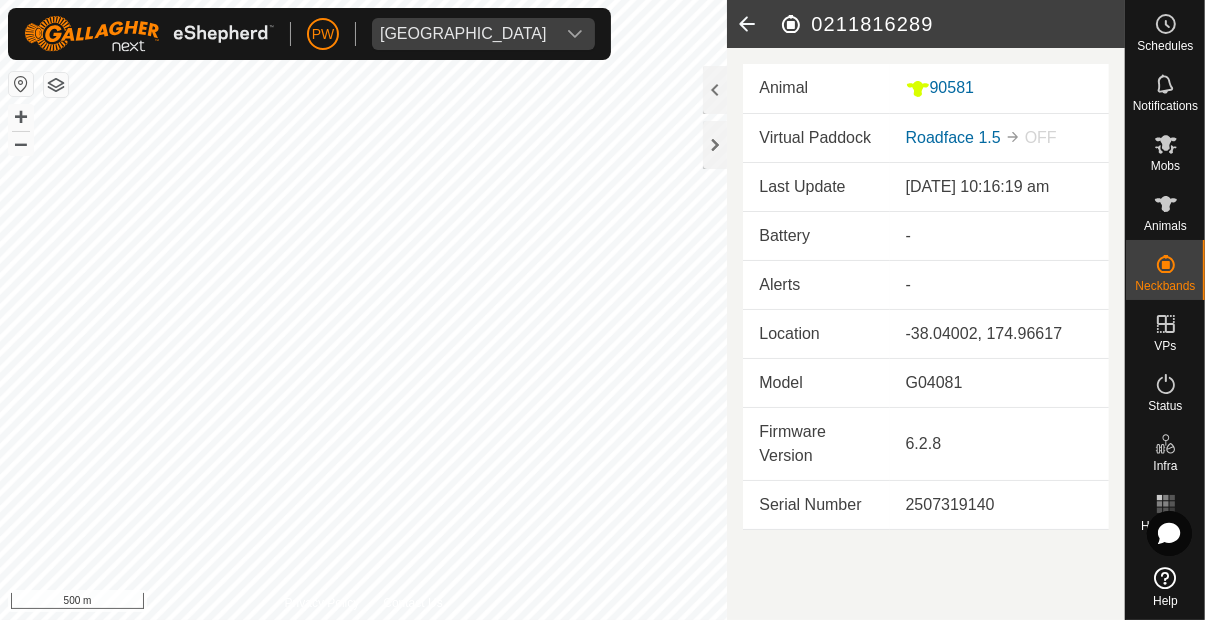 click 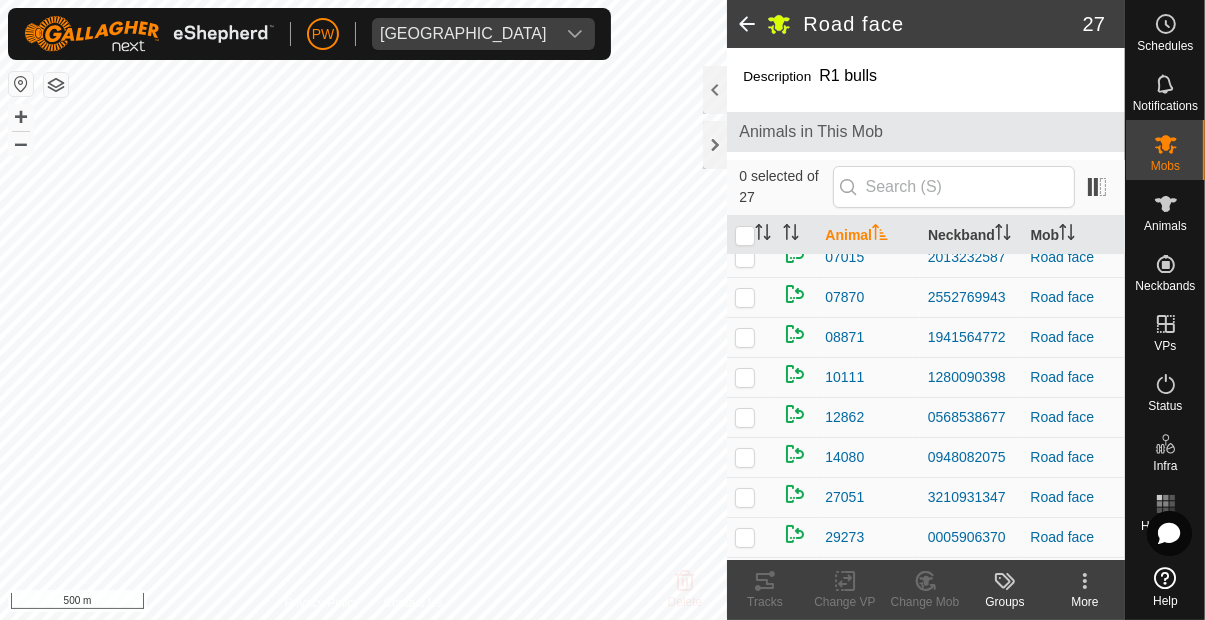 scroll, scrollTop: 0, scrollLeft: 0, axis: both 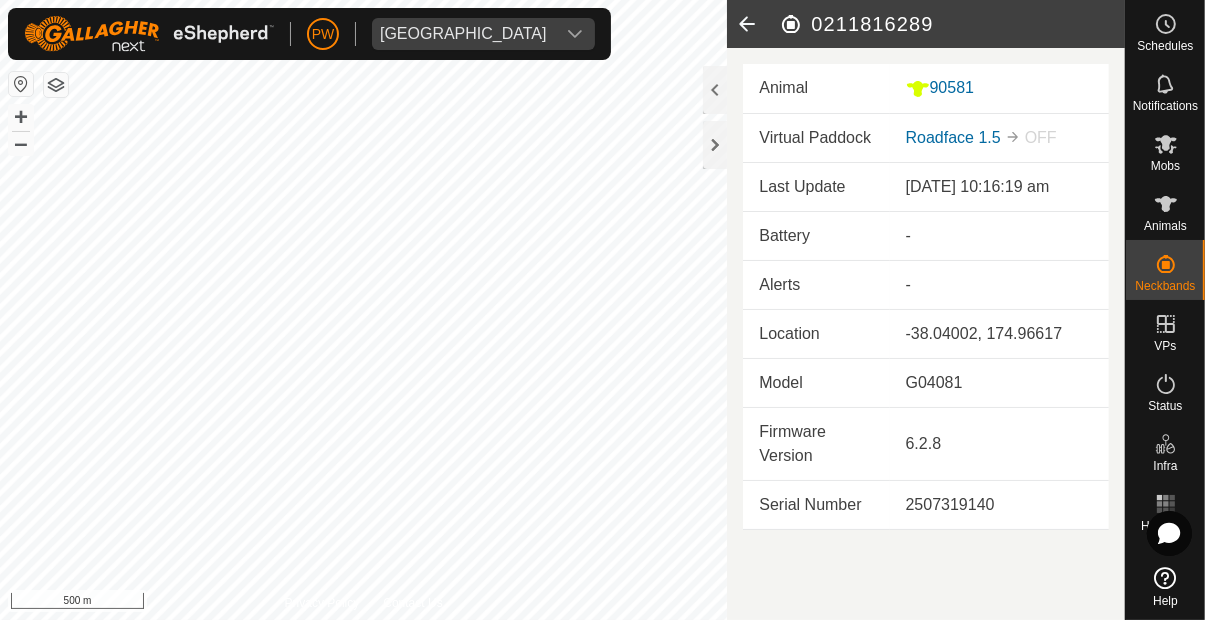 click 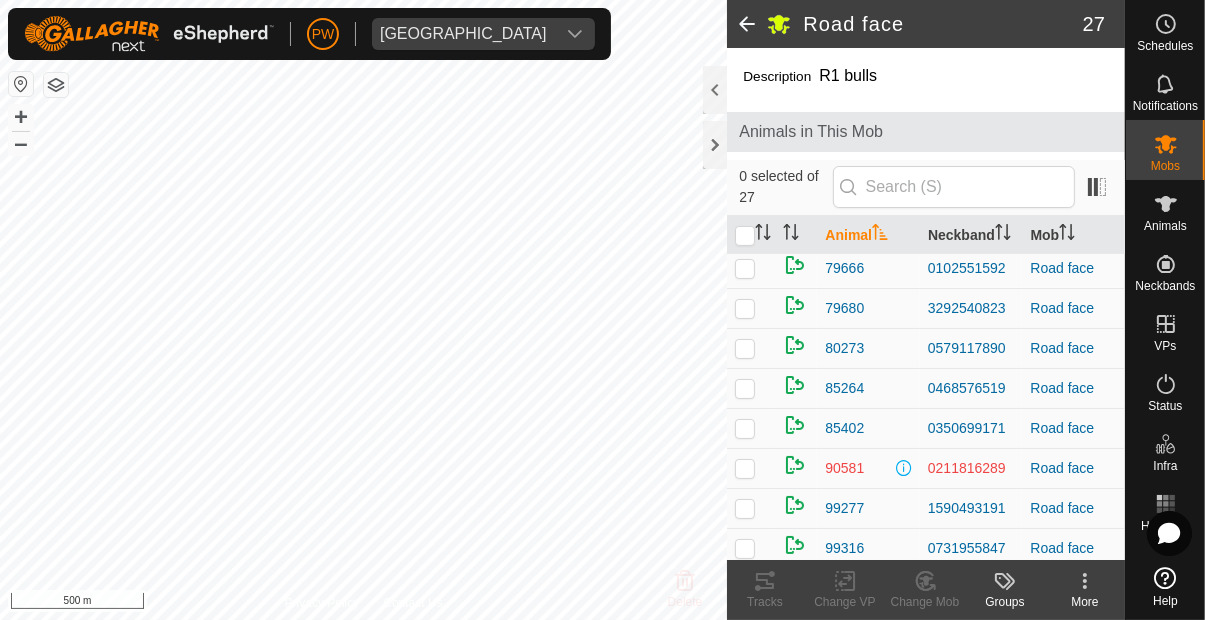 scroll, scrollTop: 774, scrollLeft: 0, axis: vertical 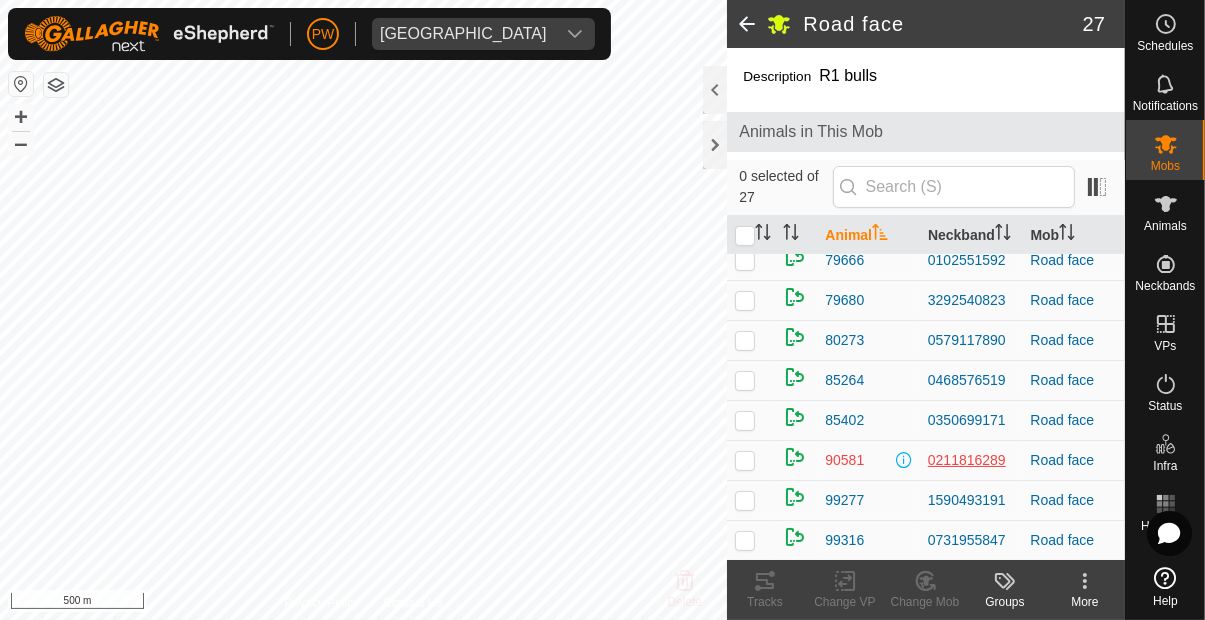 click on "0211816289" at bounding box center (971, 460) 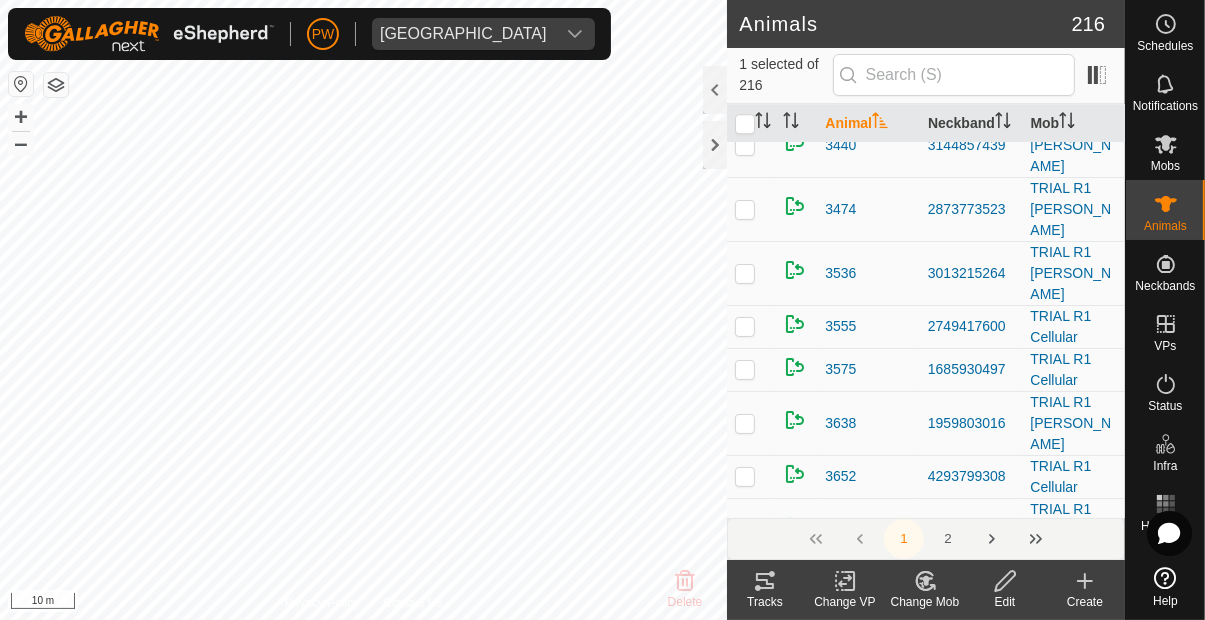 scroll, scrollTop: 5157, scrollLeft: 0, axis: vertical 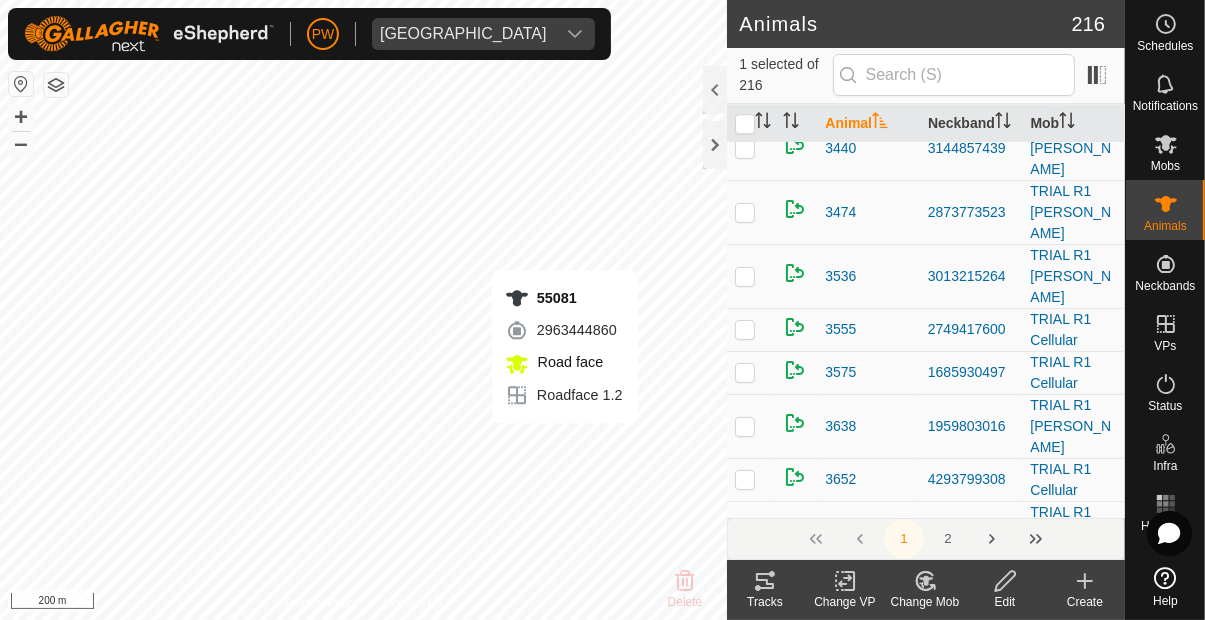 checkbox on "false" 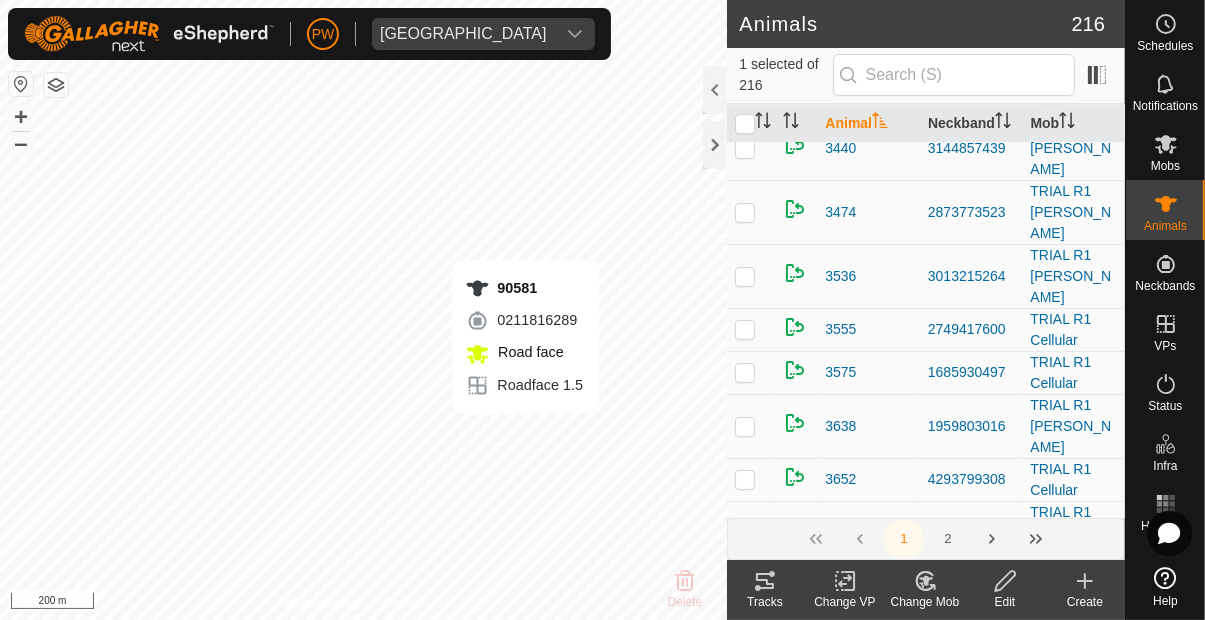 checkbox on "false" 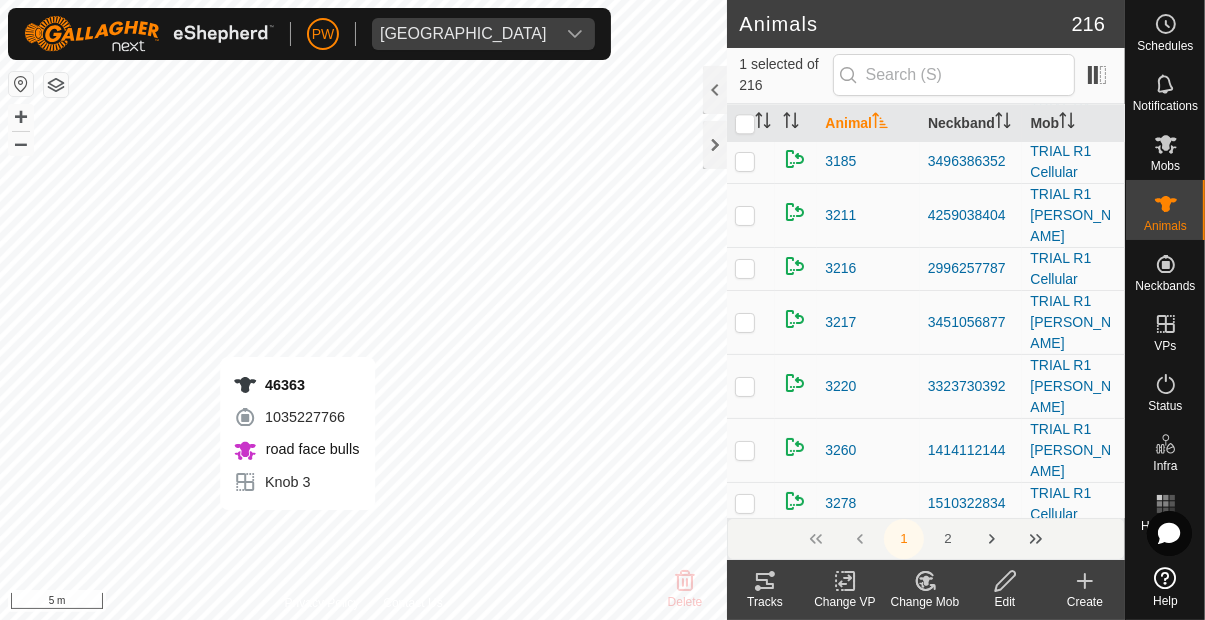 scroll, scrollTop: 4599, scrollLeft: 0, axis: vertical 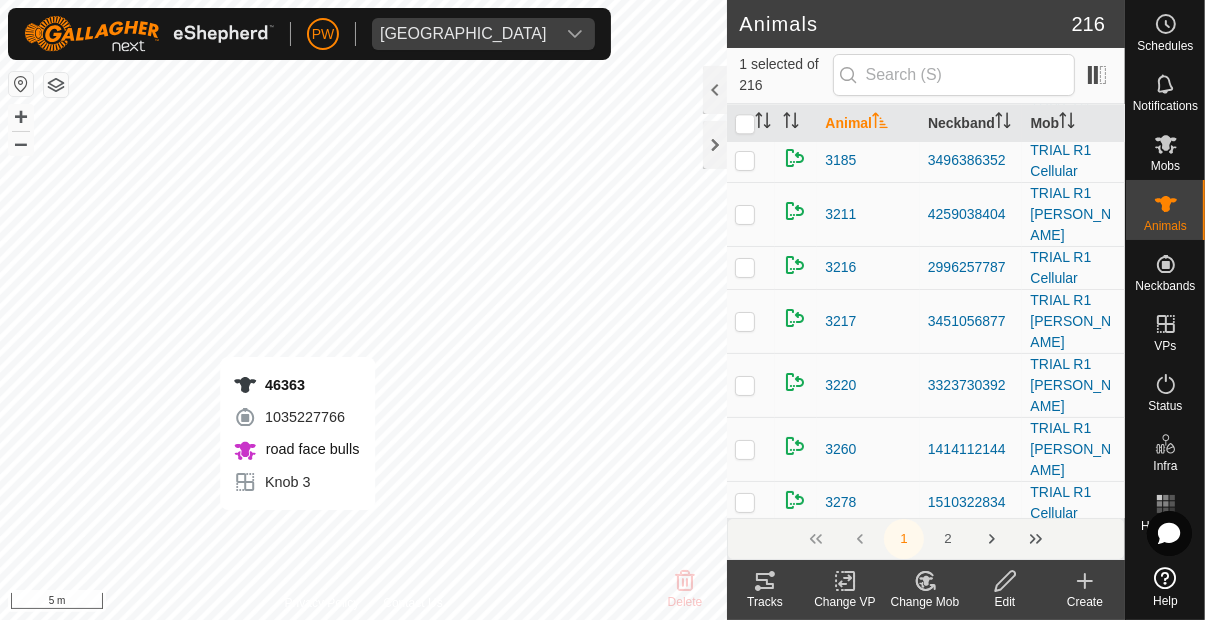 click at bounding box center (745, 834) 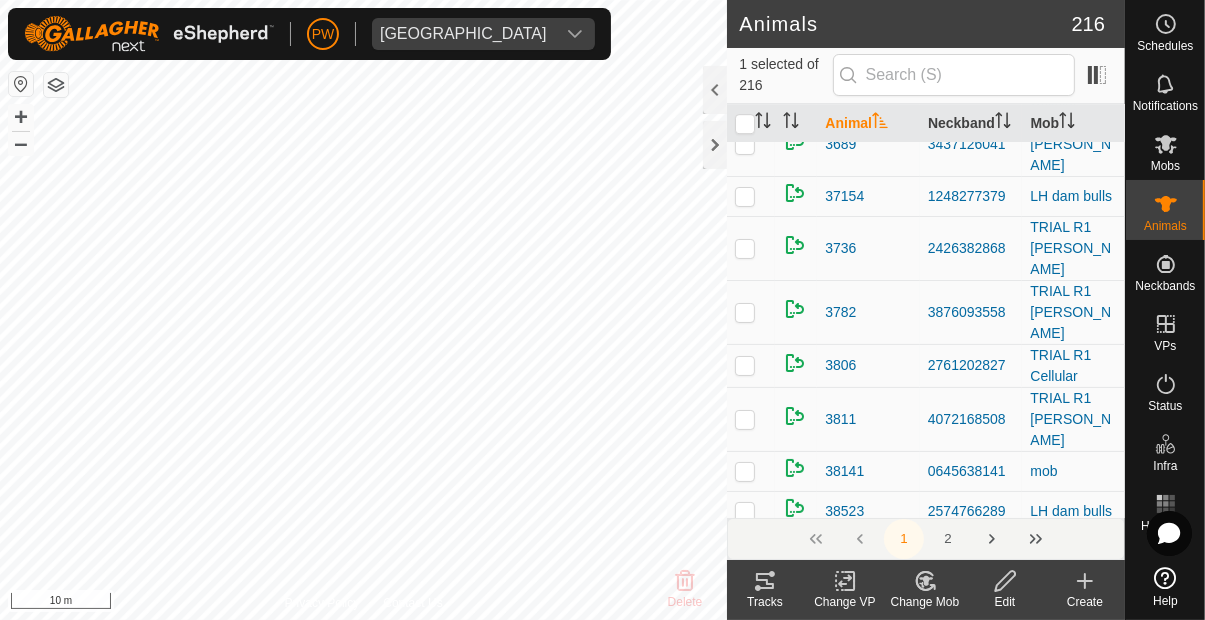 scroll, scrollTop: 5550, scrollLeft: 0, axis: vertical 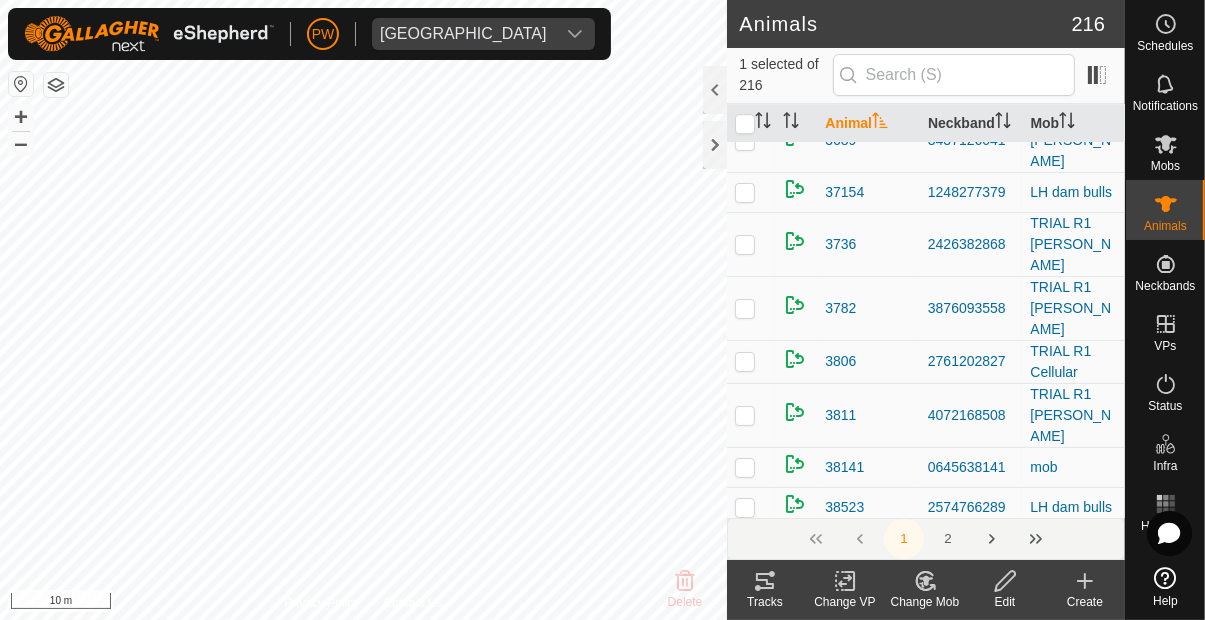 click on "Change Mob" 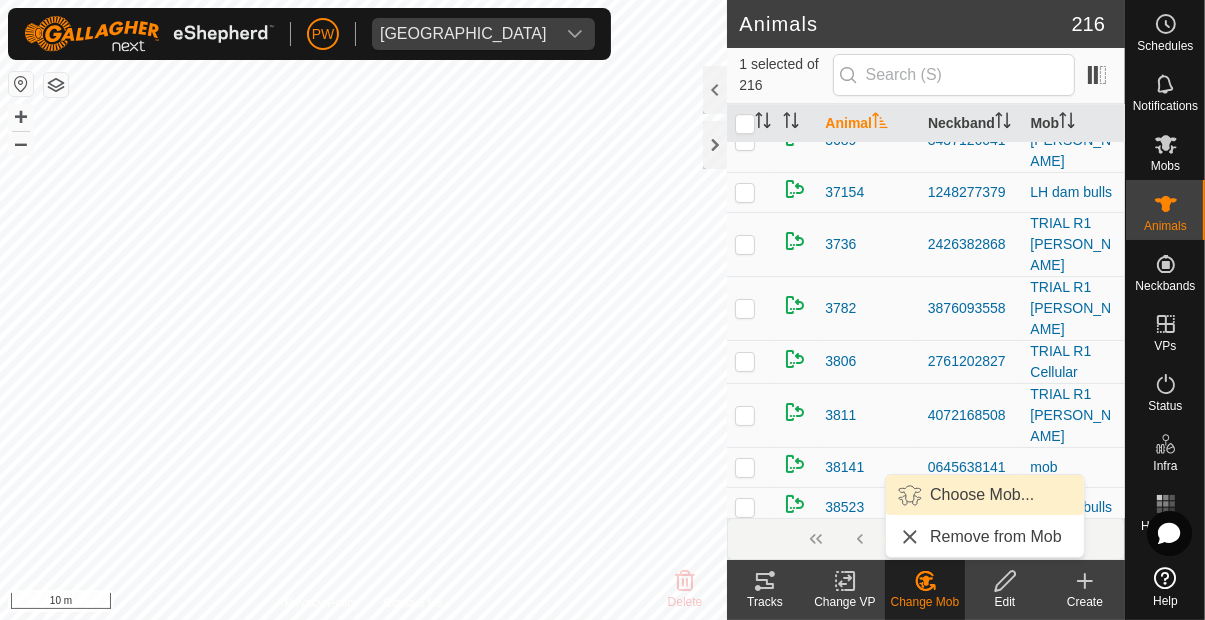 click on "Choose Mob..." at bounding box center [982, 495] 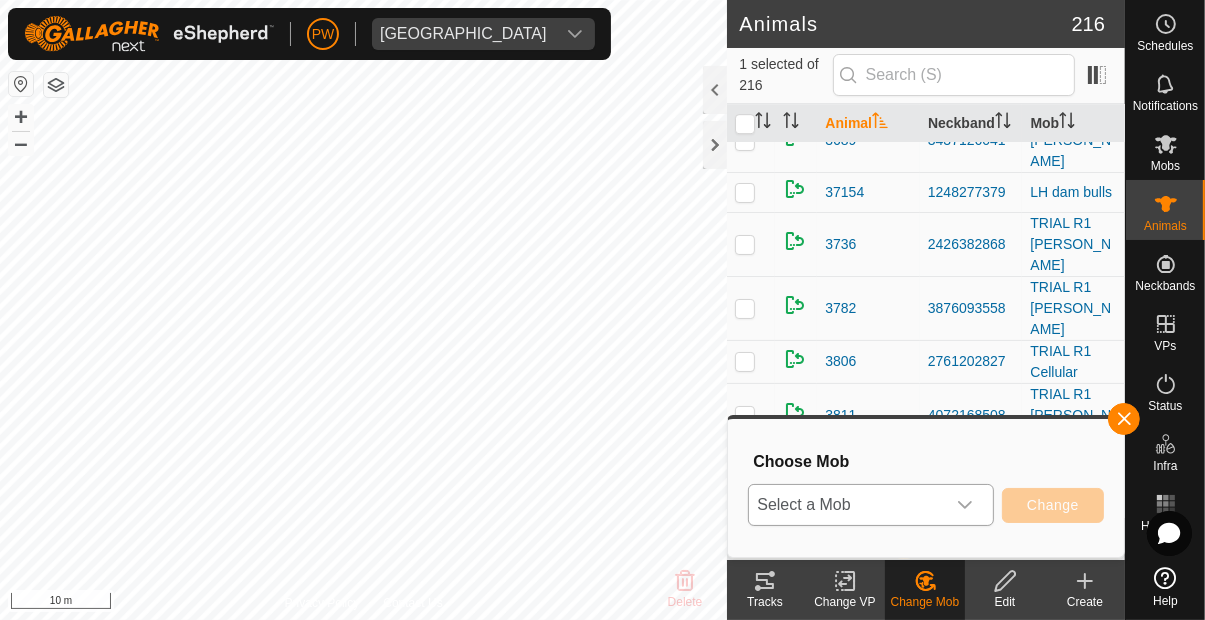 click 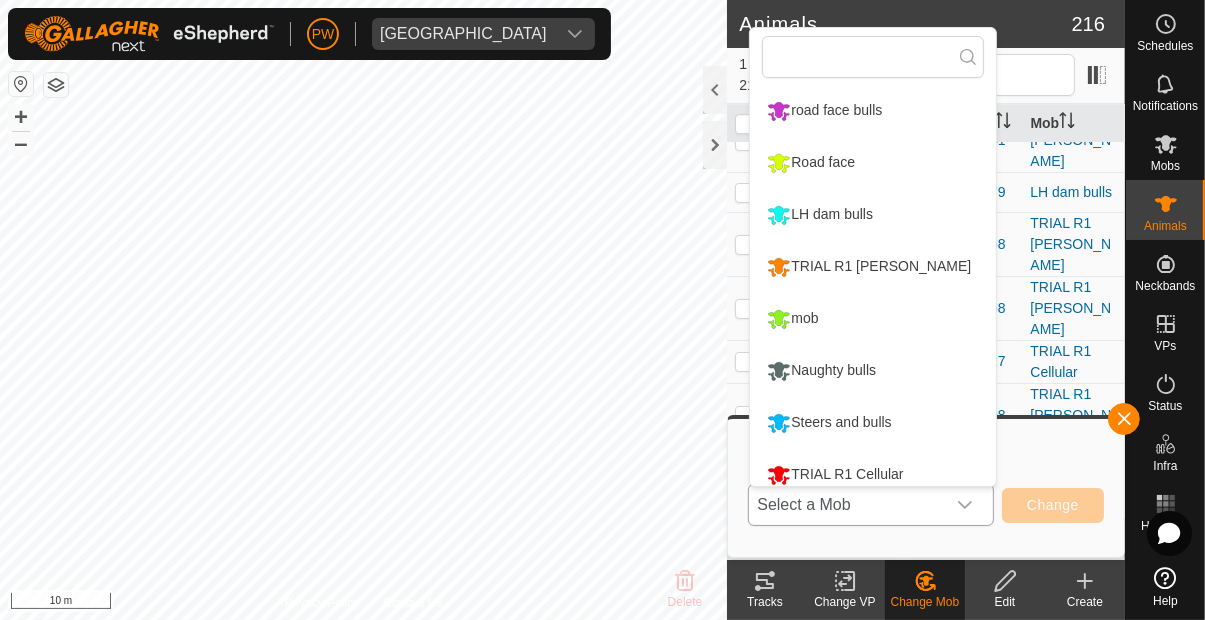 click on "Road face" at bounding box center (811, 163) 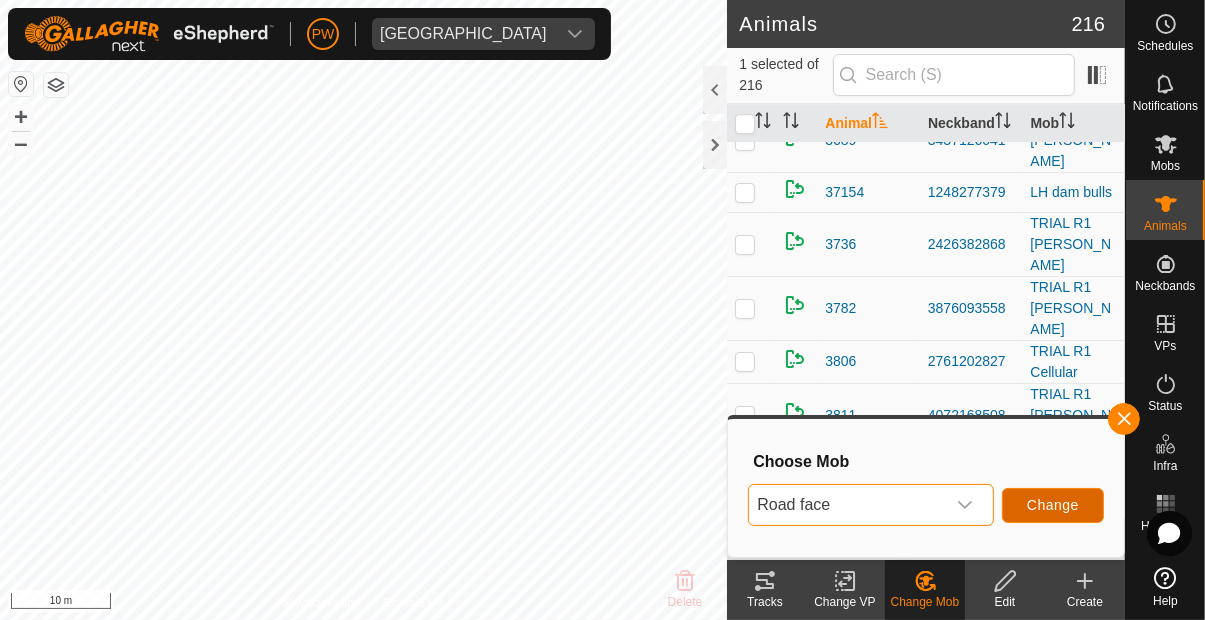 click on "Change" at bounding box center (1053, 505) 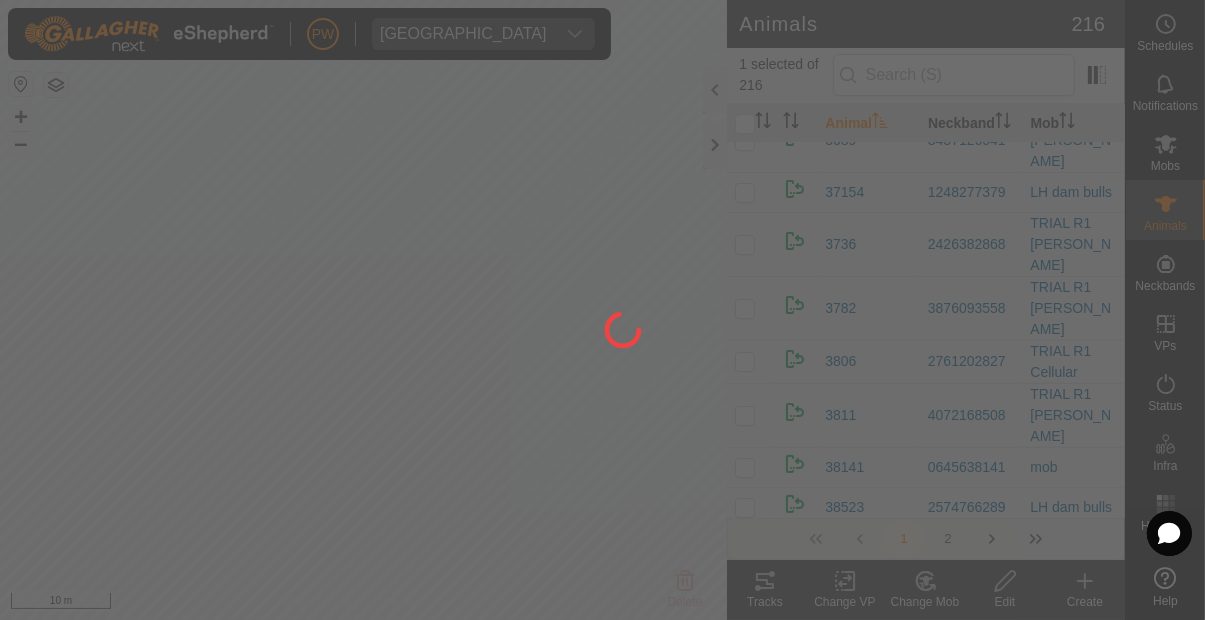 checkbox on "false" 